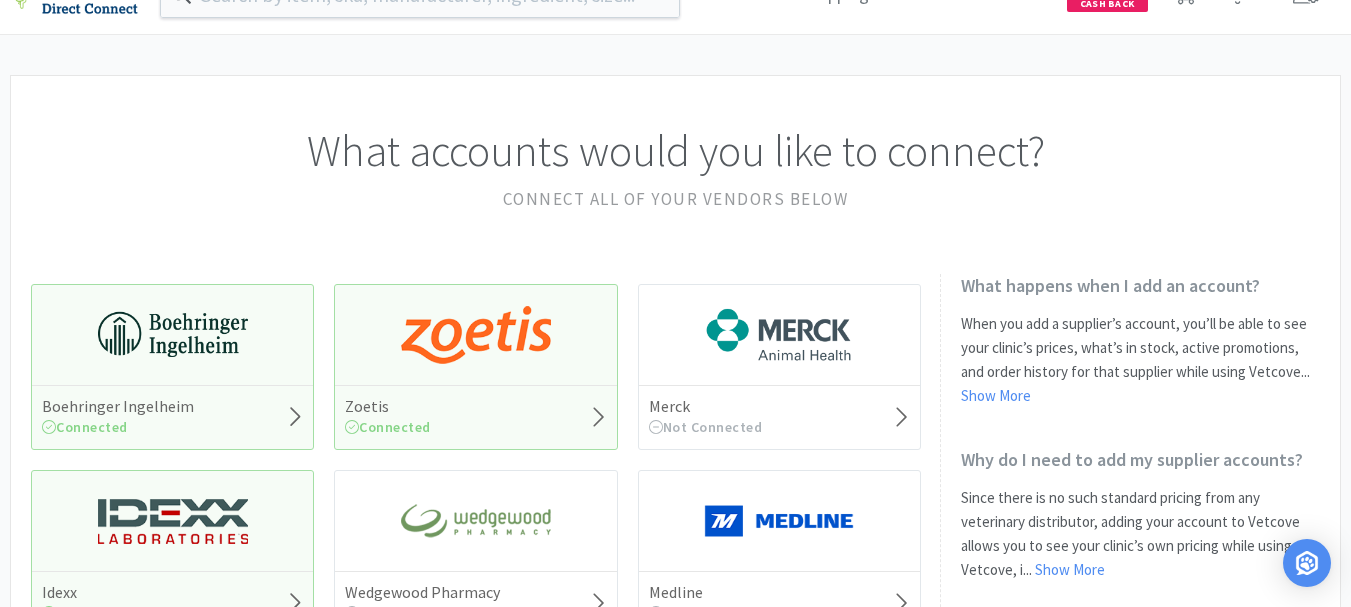 scroll, scrollTop: 0, scrollLeft: 0, axis: both 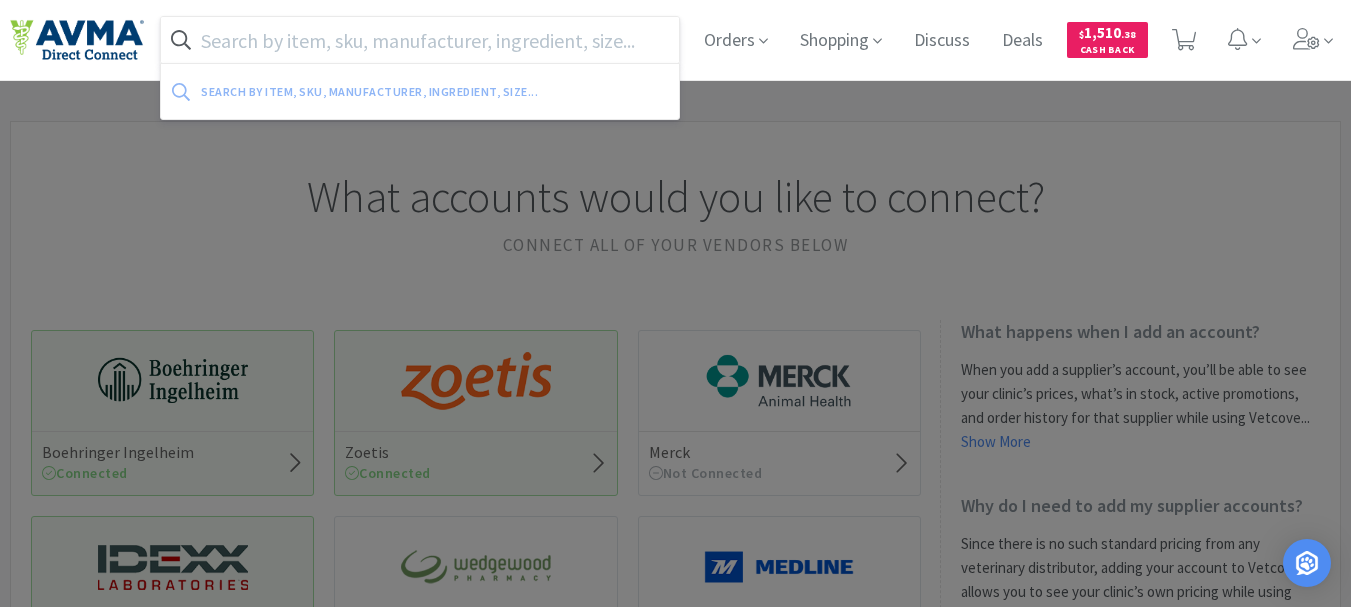 click at bounding box center (420, 40) 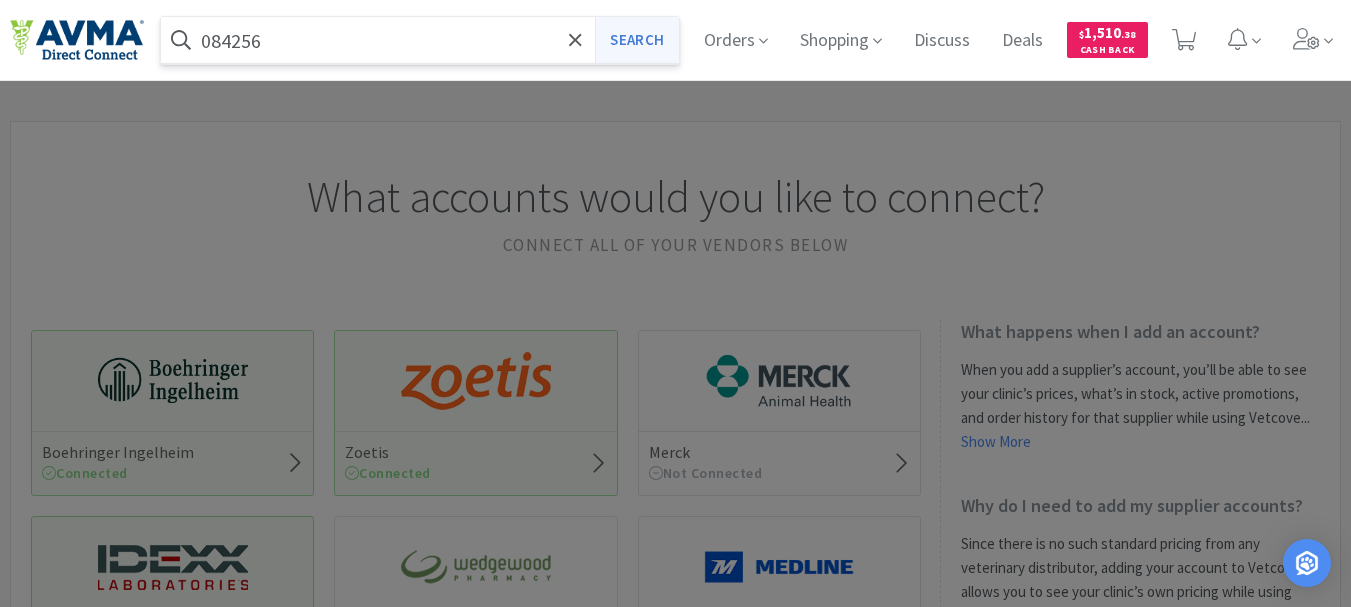 type on "084256" 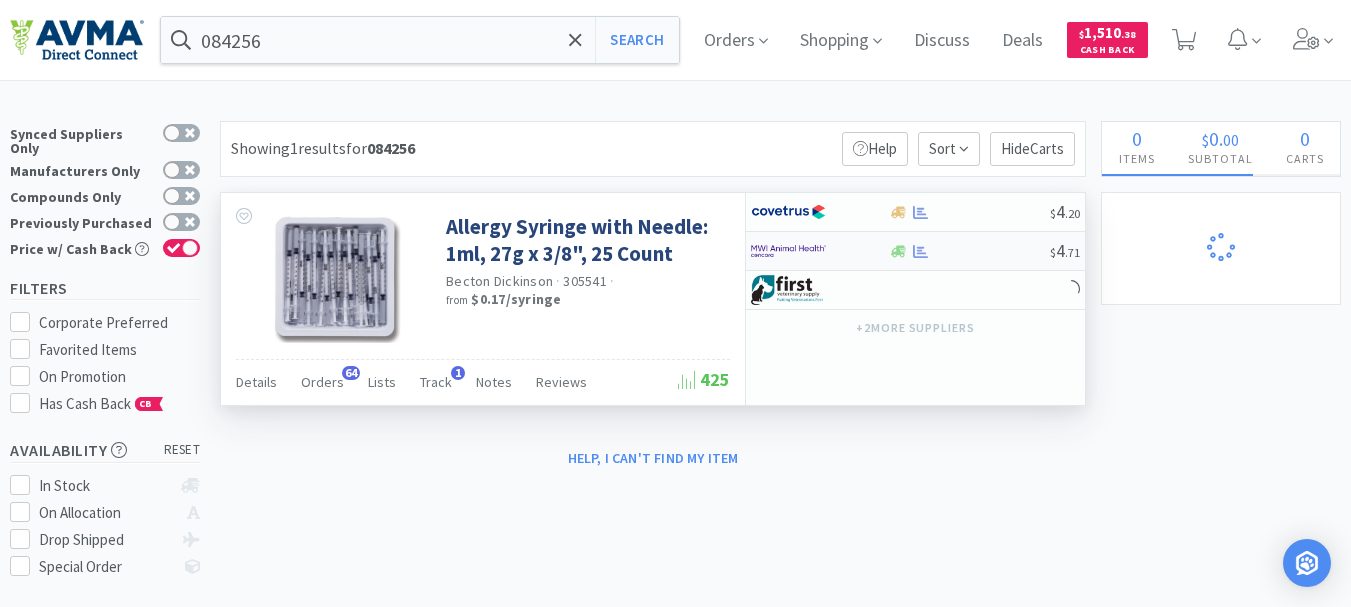 select on "2" 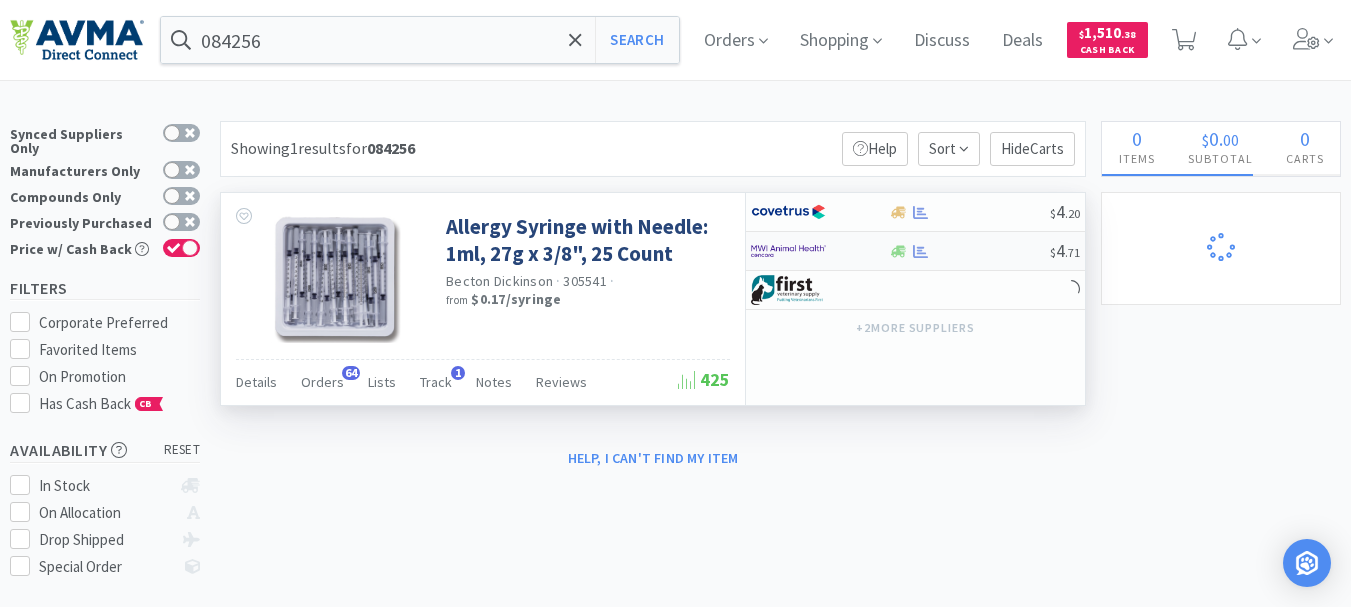 select on "2" 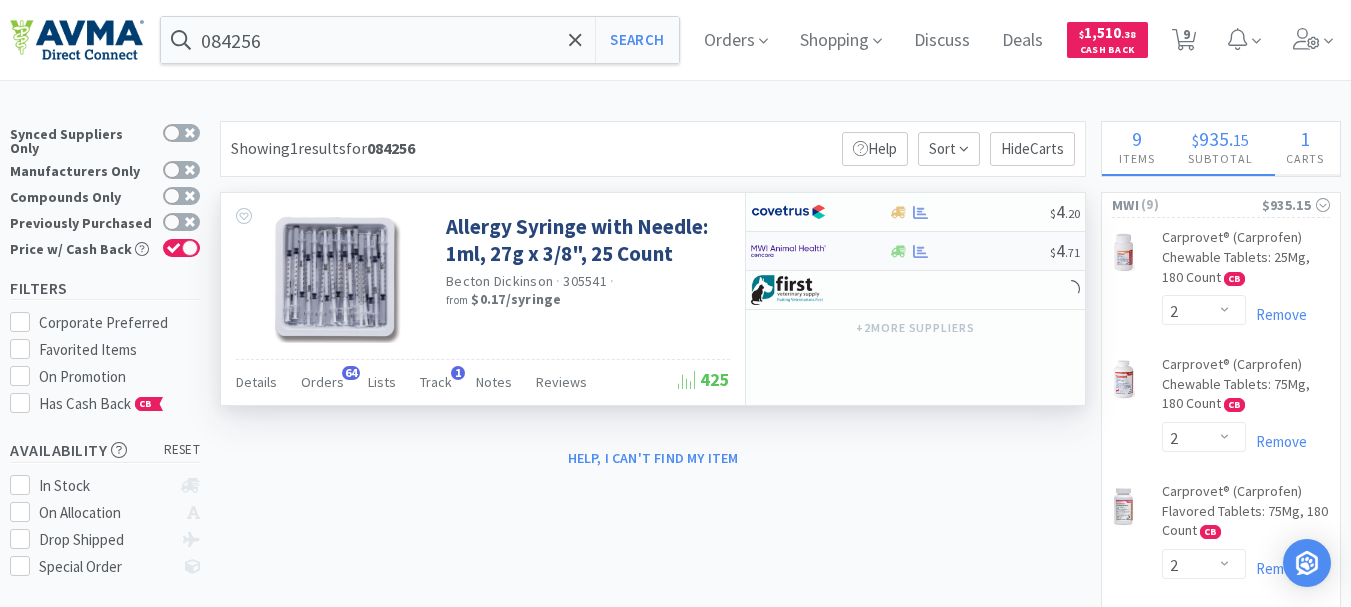 select on "1" 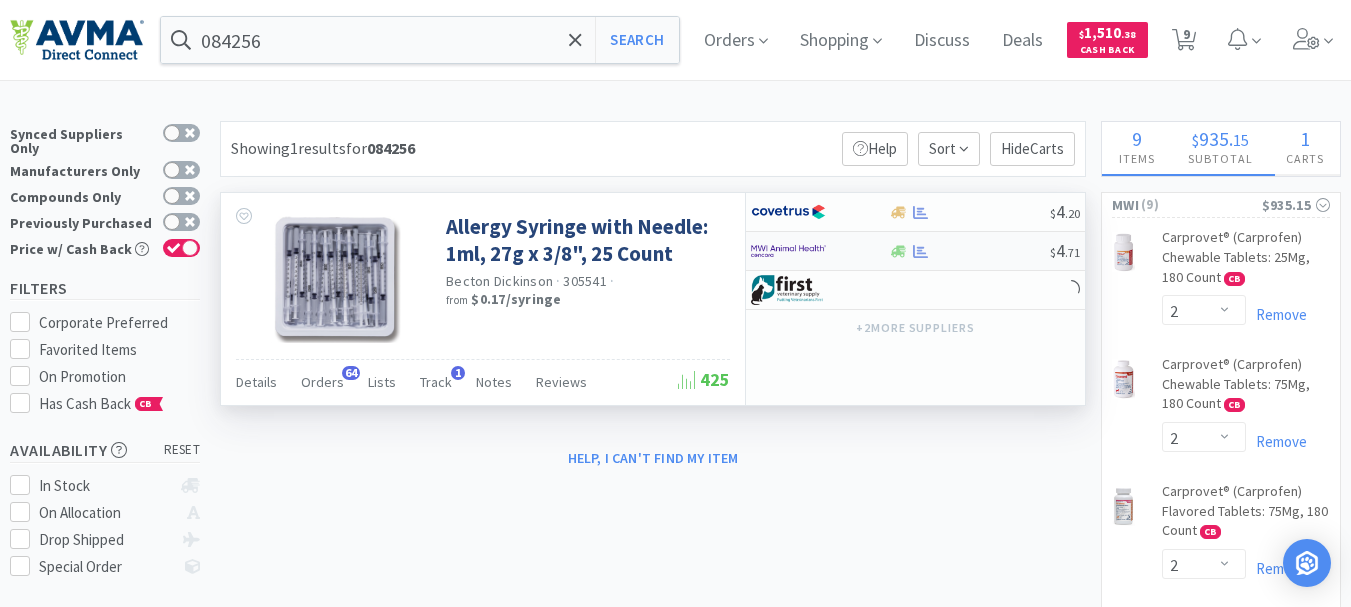 select on "1" 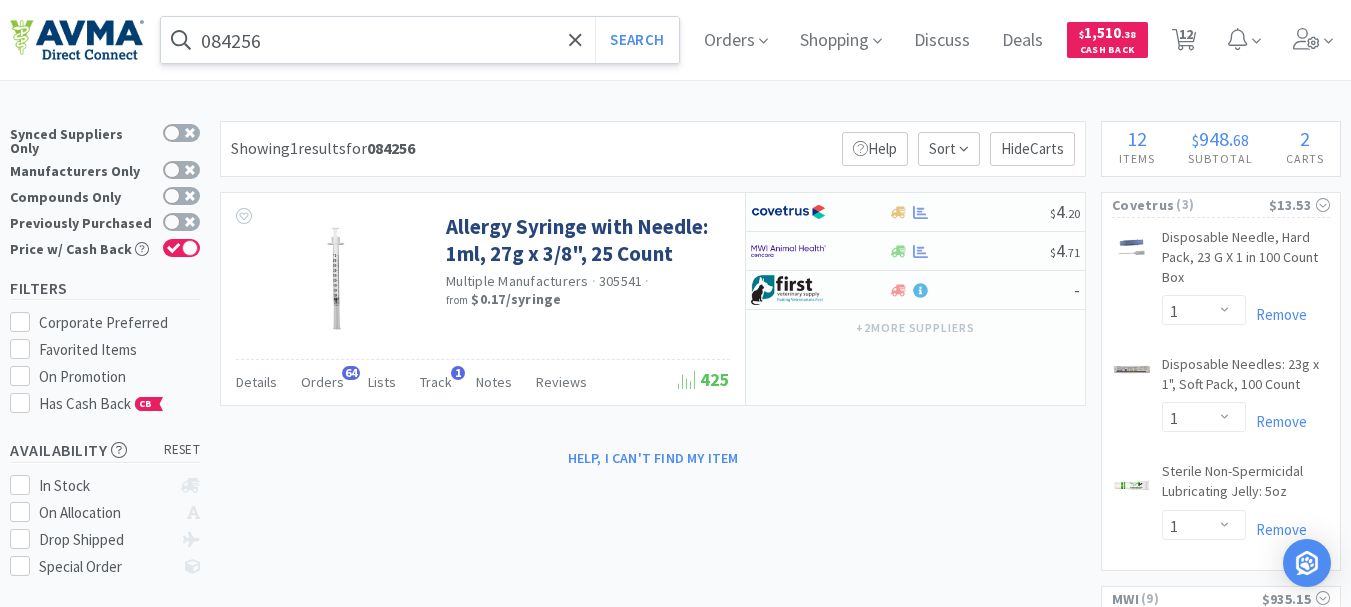 click on "084256" at bounding box center (420, 40) 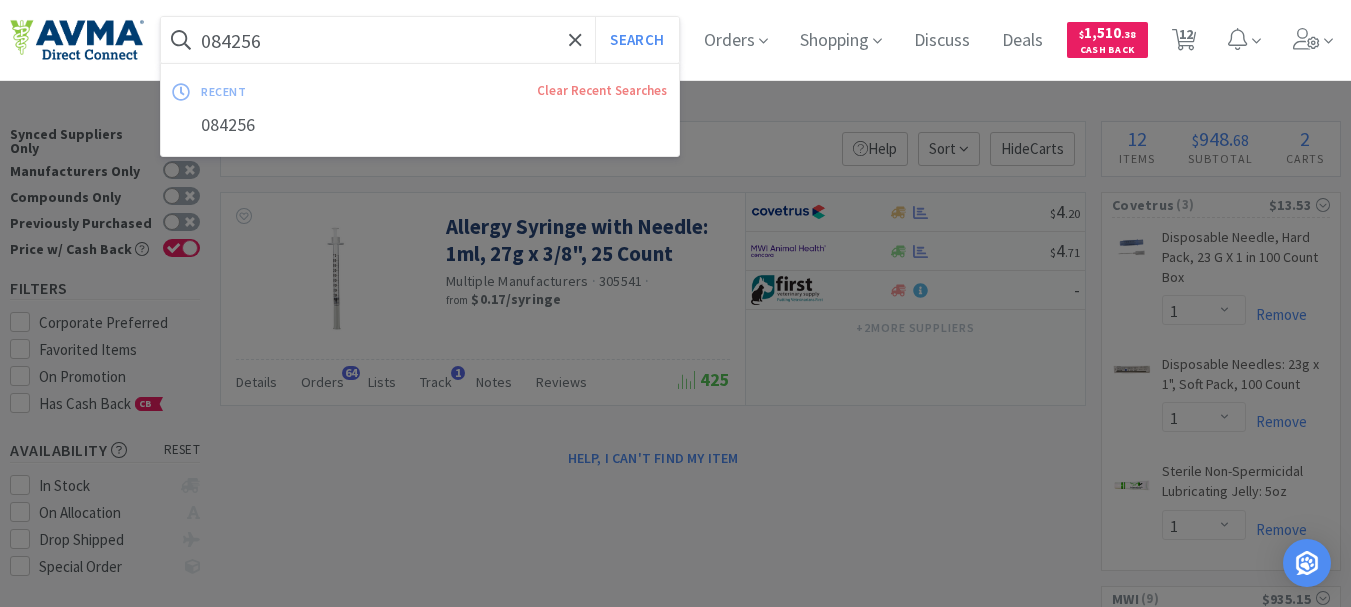paste on "74163" 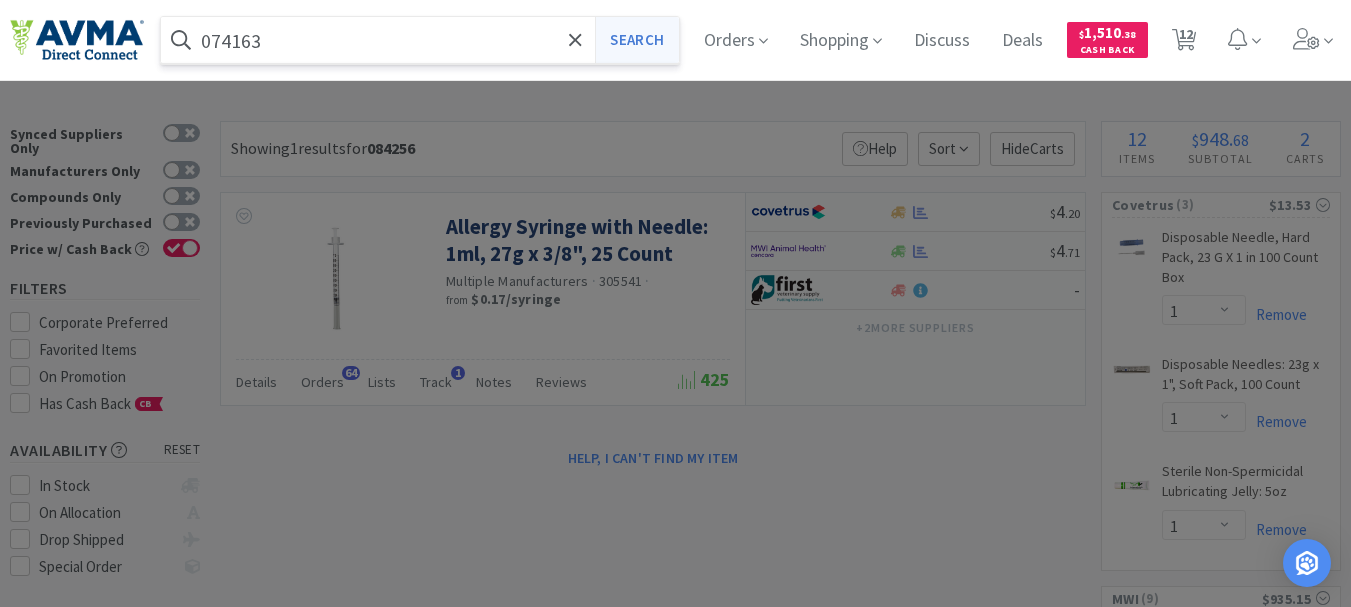 click on "Search" at bounding box center [636, 40] 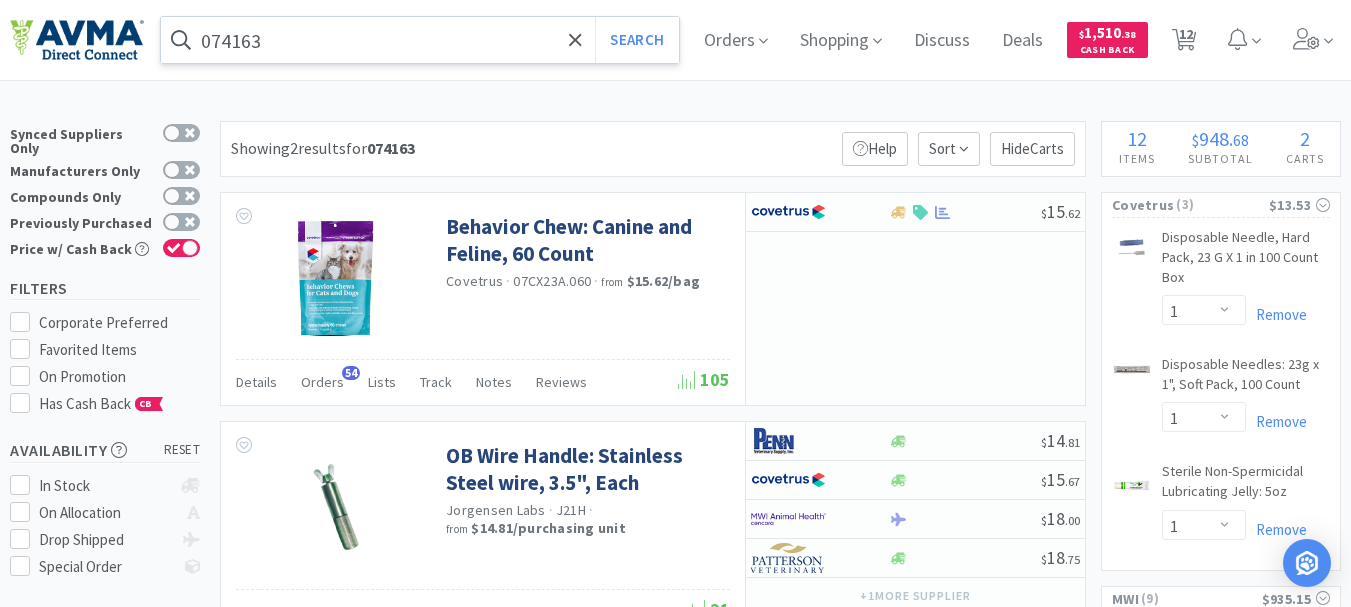 click on "074163" at bounding box center (420, 40) 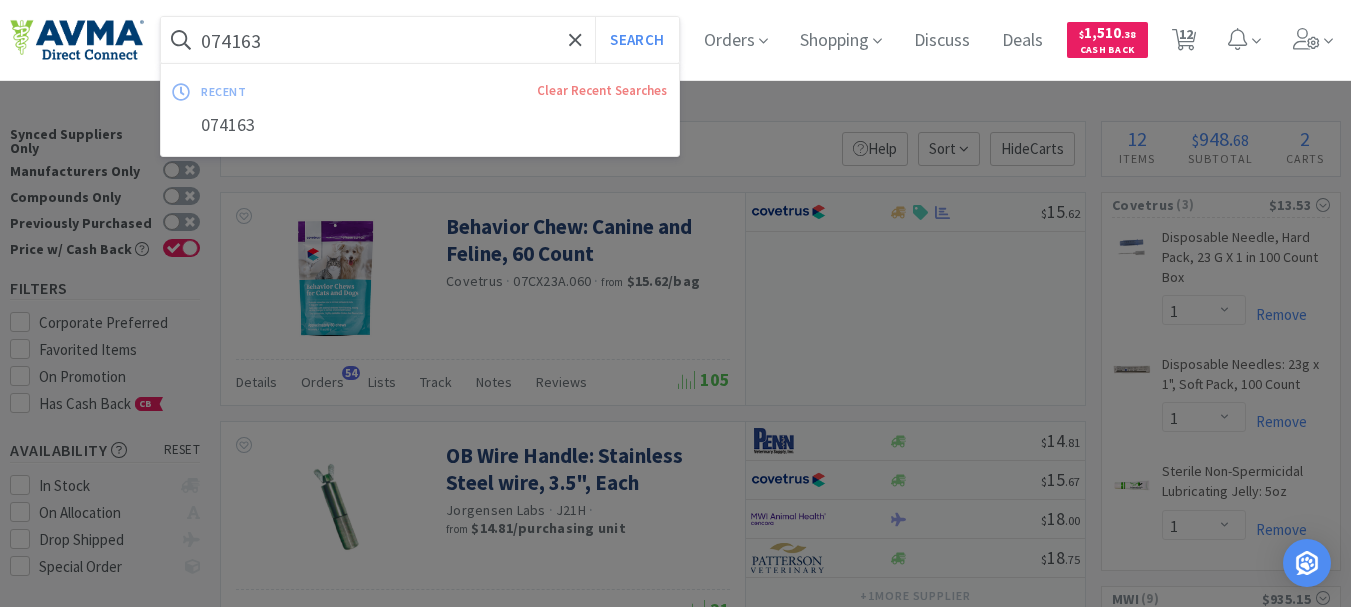 paste on "21164" 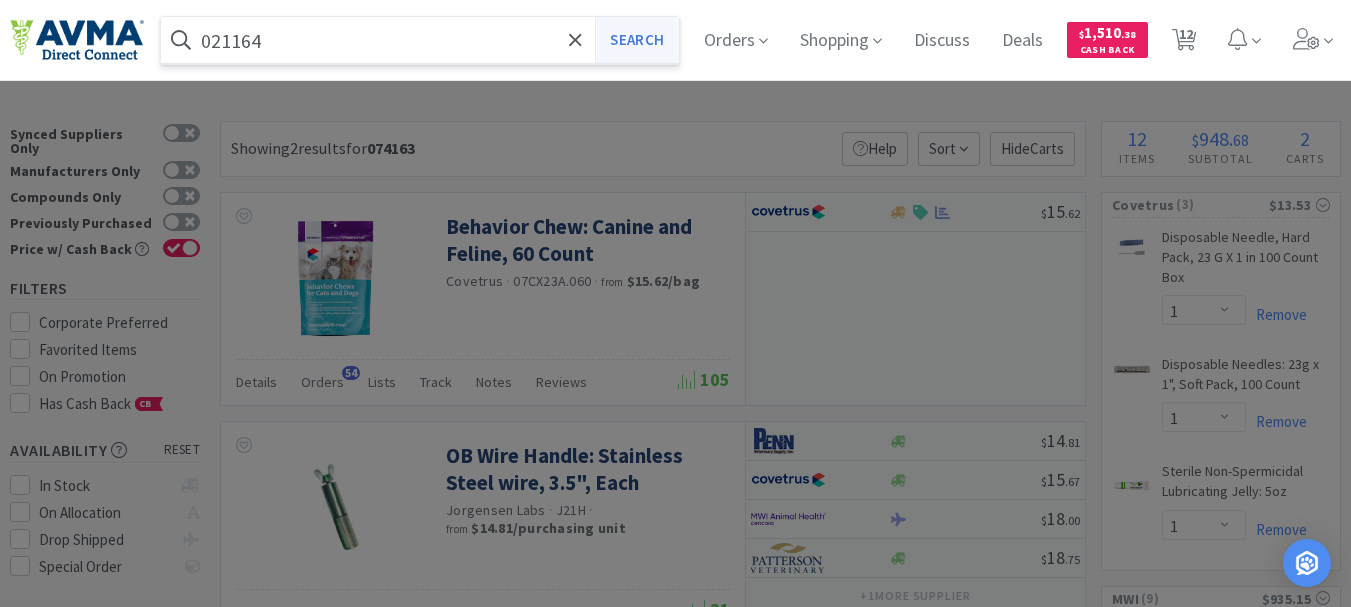 click on "Search" at bounding box center [636, 40] 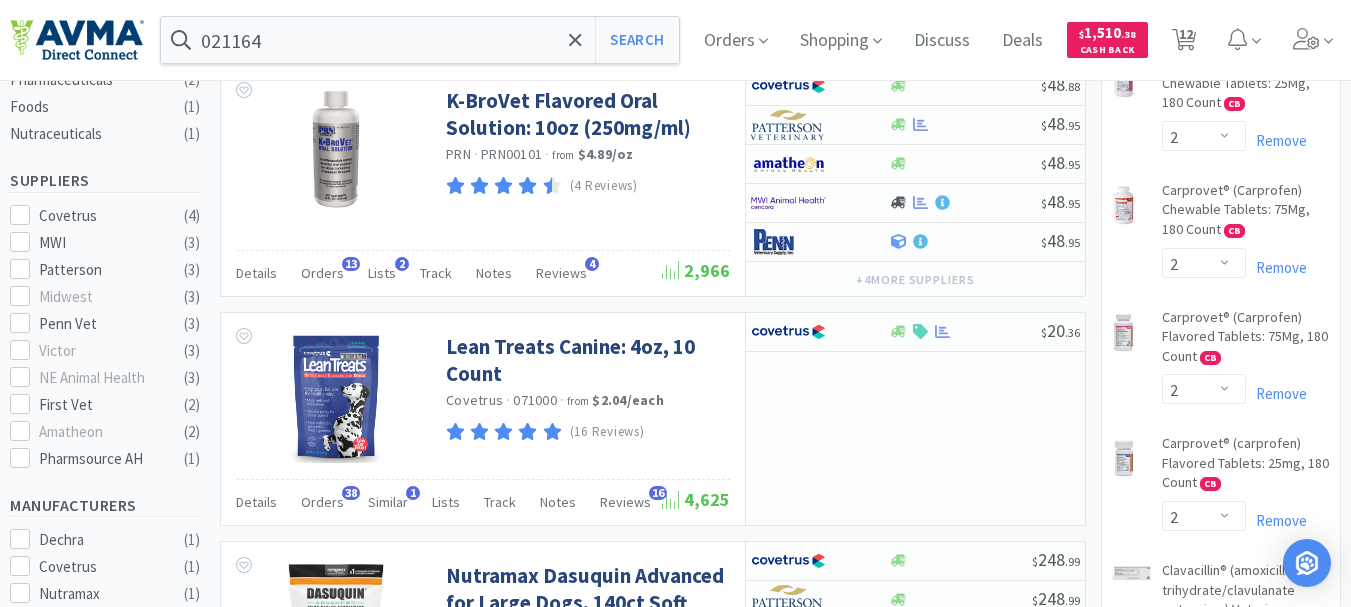 scroll, scrollTop: 600, scrollLeft: 0, axis: vertical 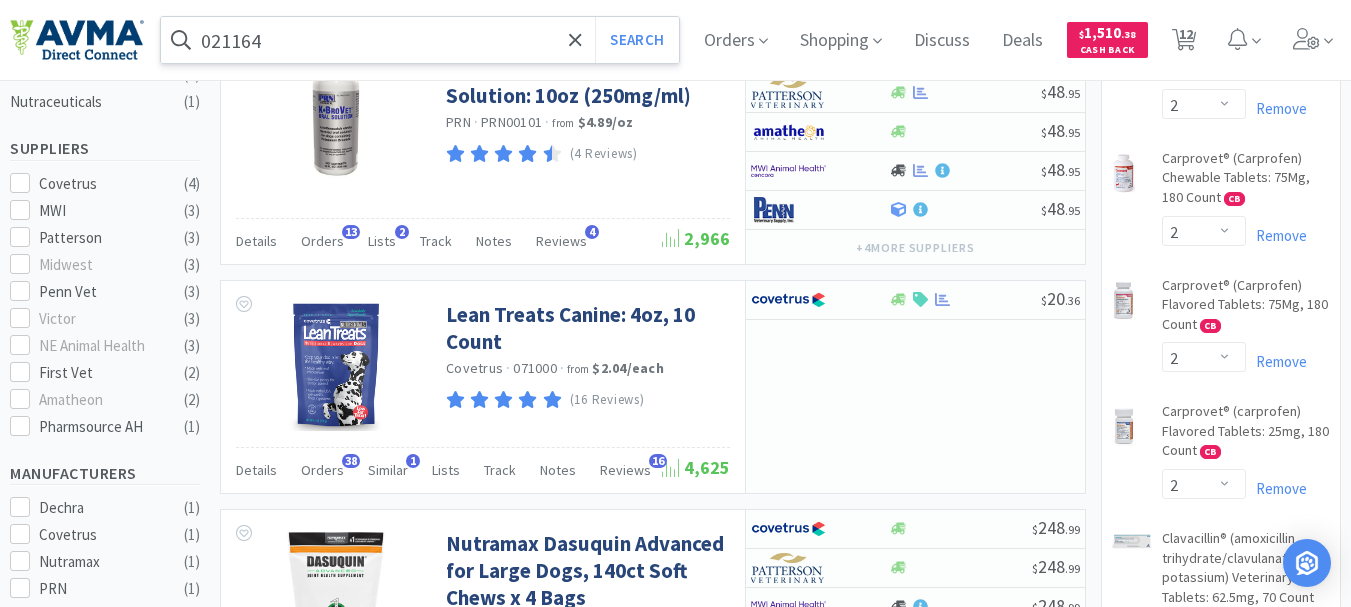 click on "021164" at bounding box center [420, 40] 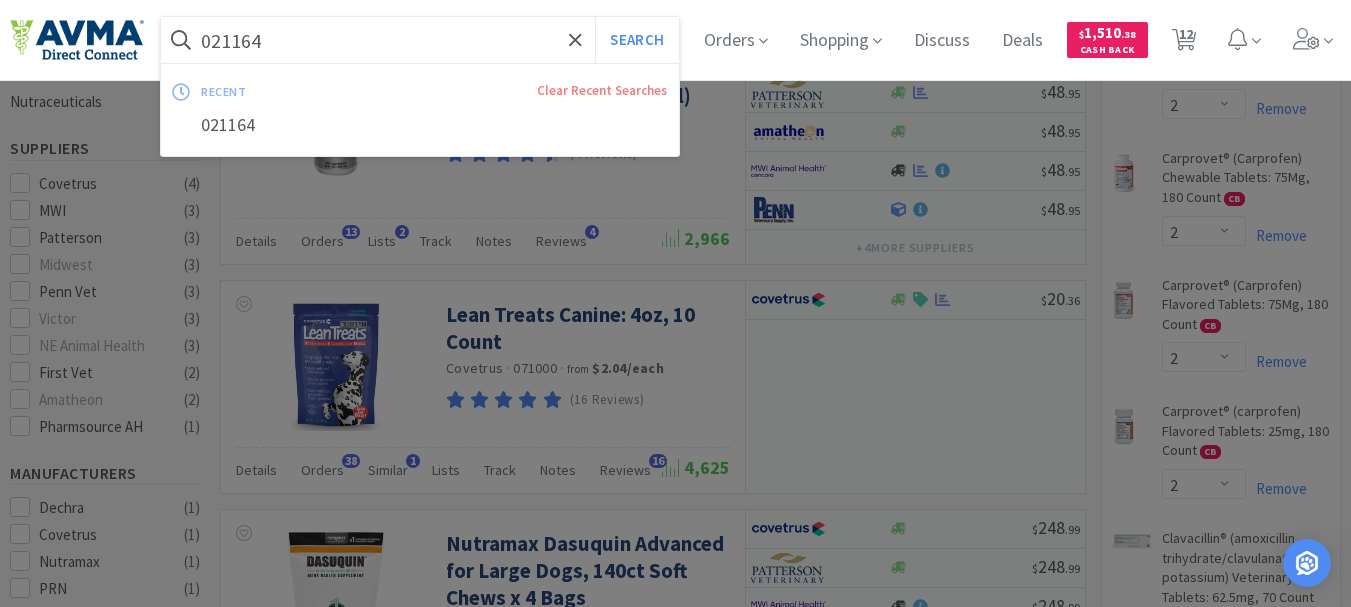 paste on "80531" 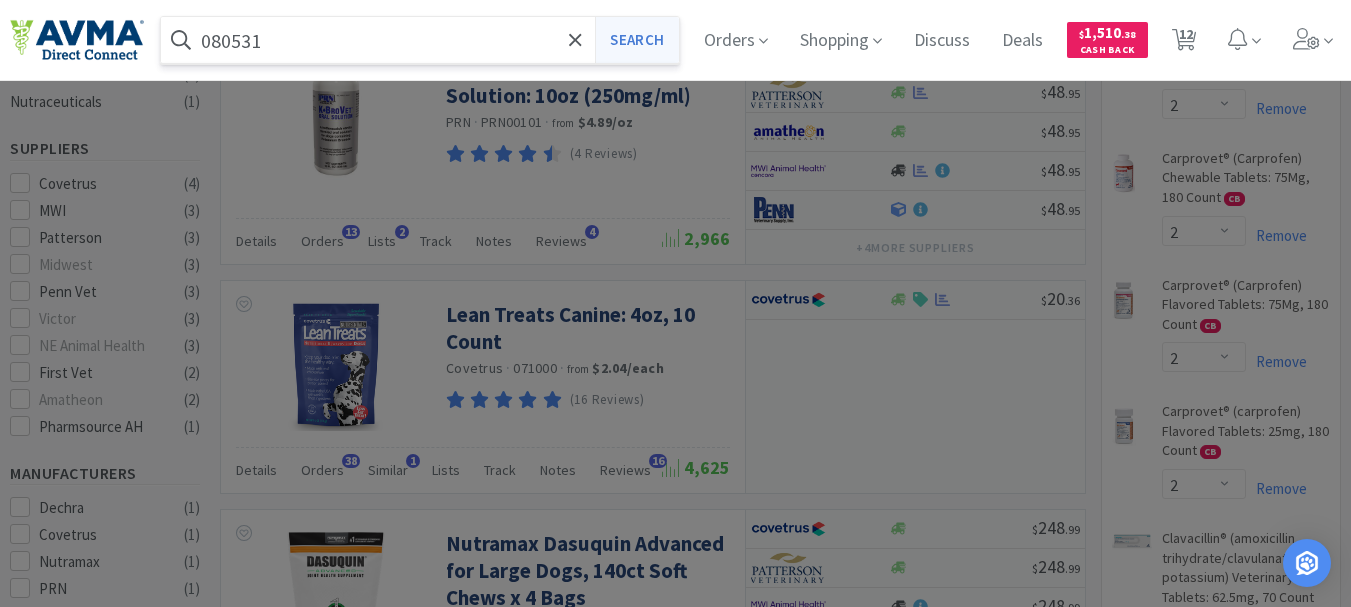 click on "Search" at bounding box center [636, 40] 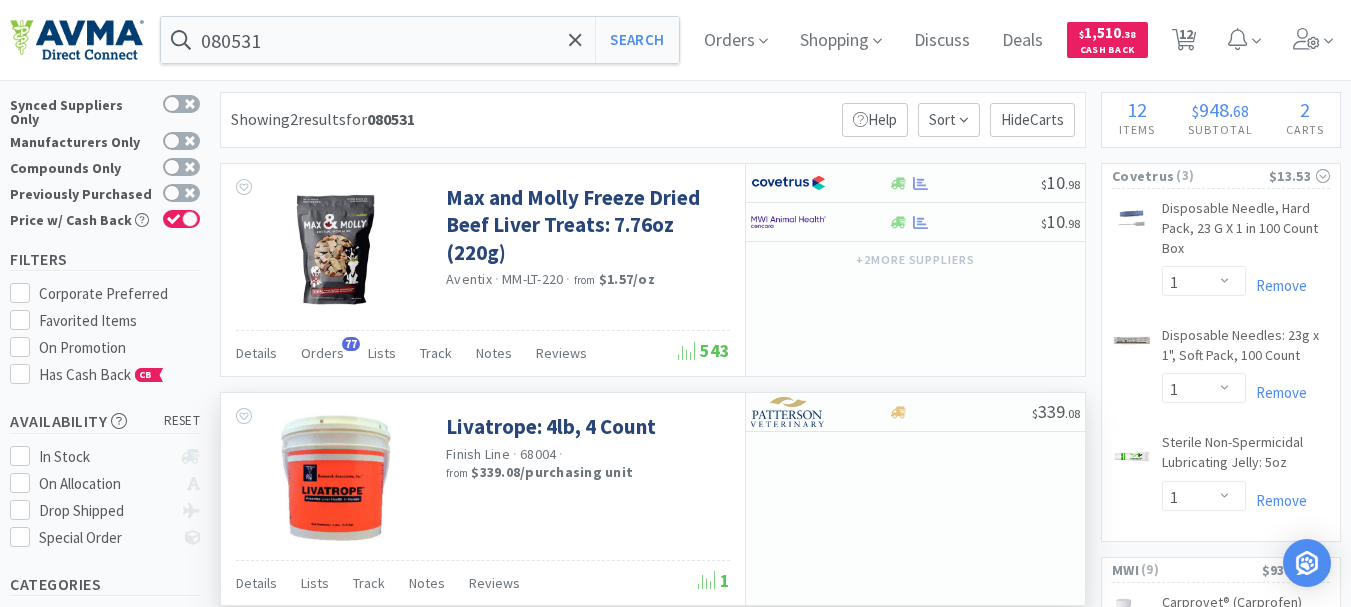 scroll, scrollTop: 0, scrollLeft: 0, axis: both 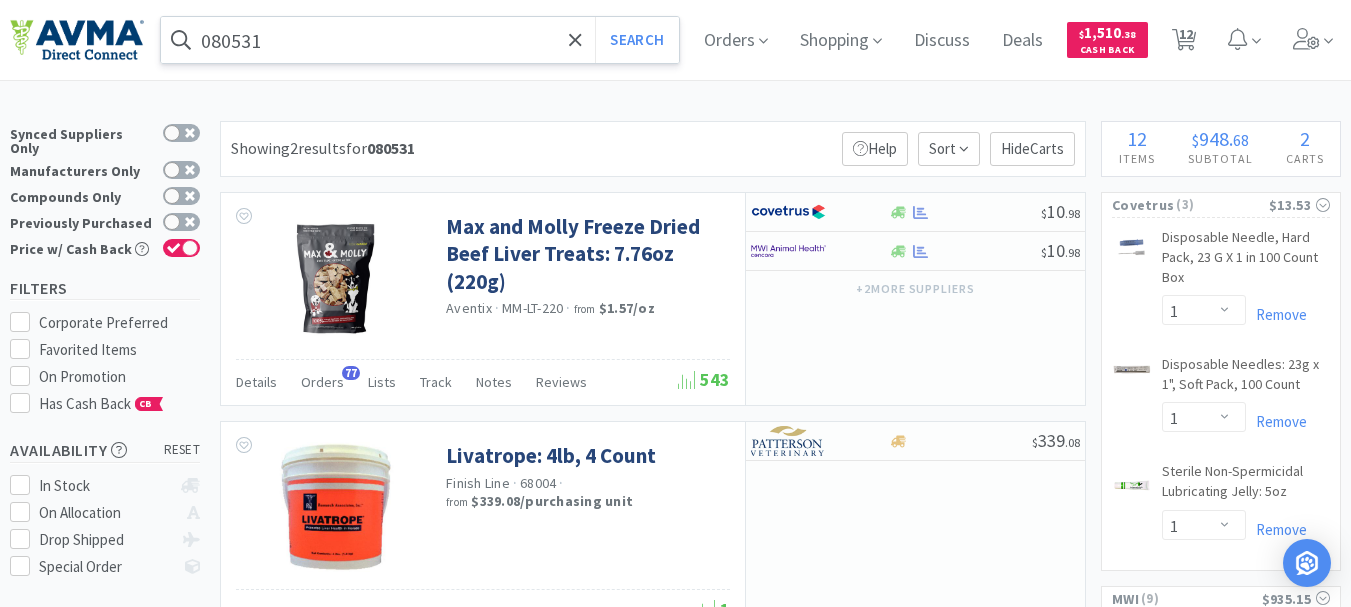 click on "080531" at bounding box center (420, 40) 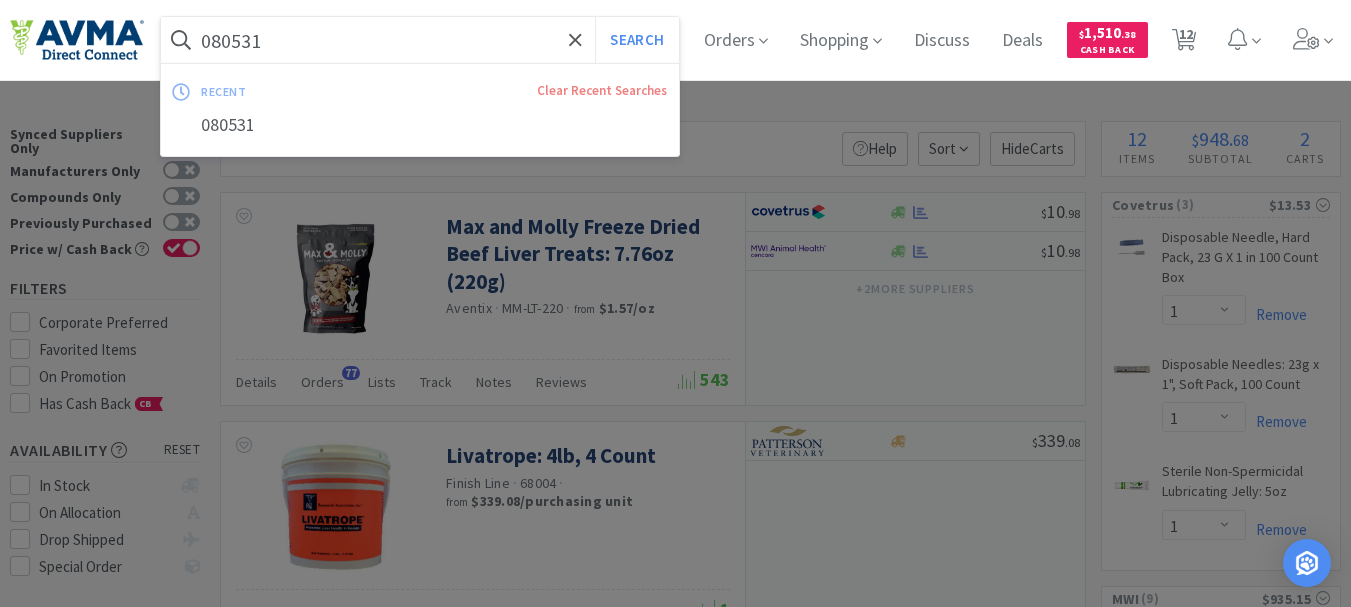 paste on "35393" 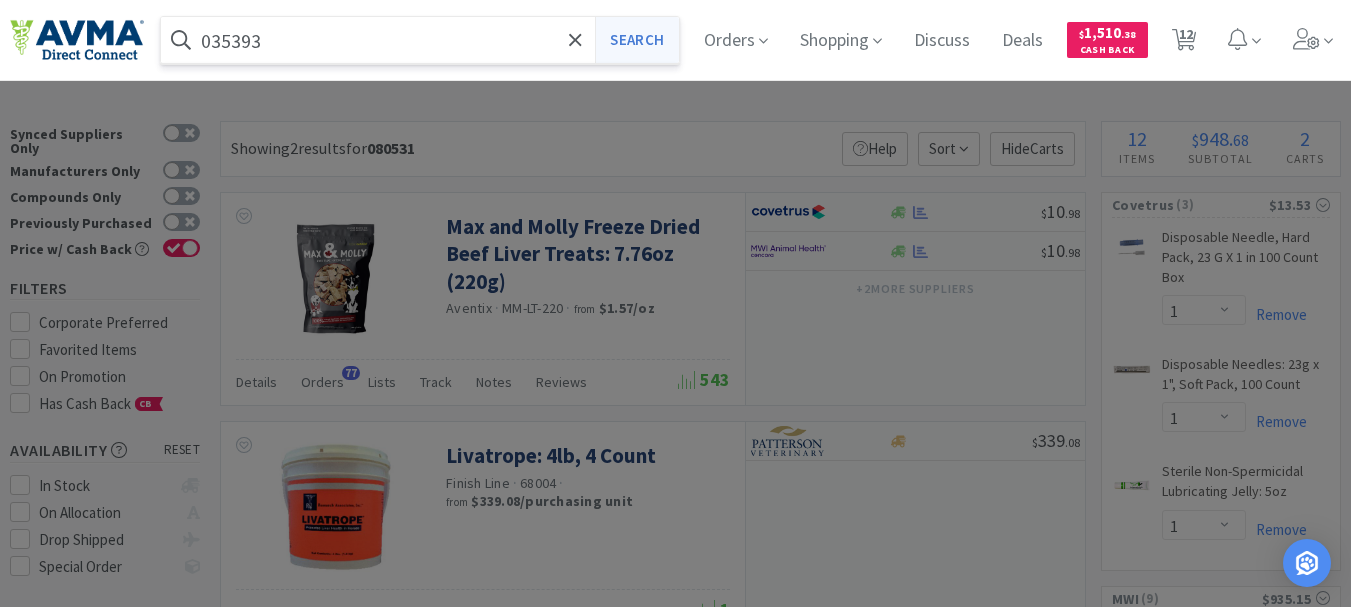 click on "Search" at bounding box center (636, 40) 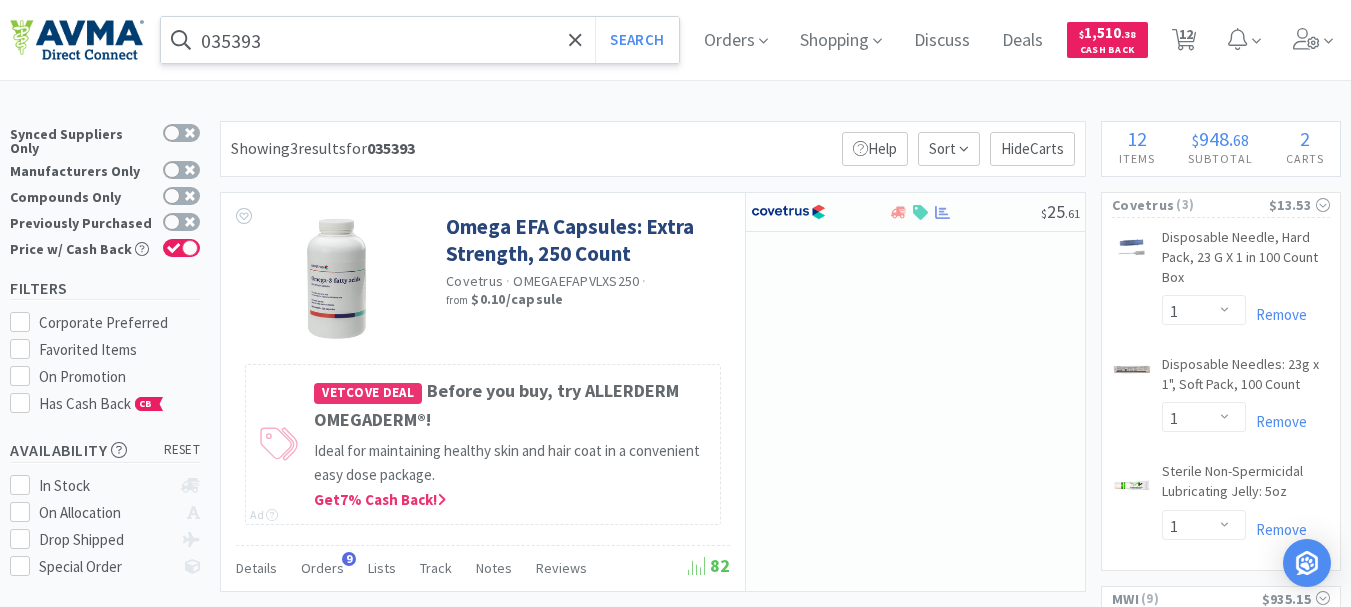 click on "035393" at bounding box center (420, 40) 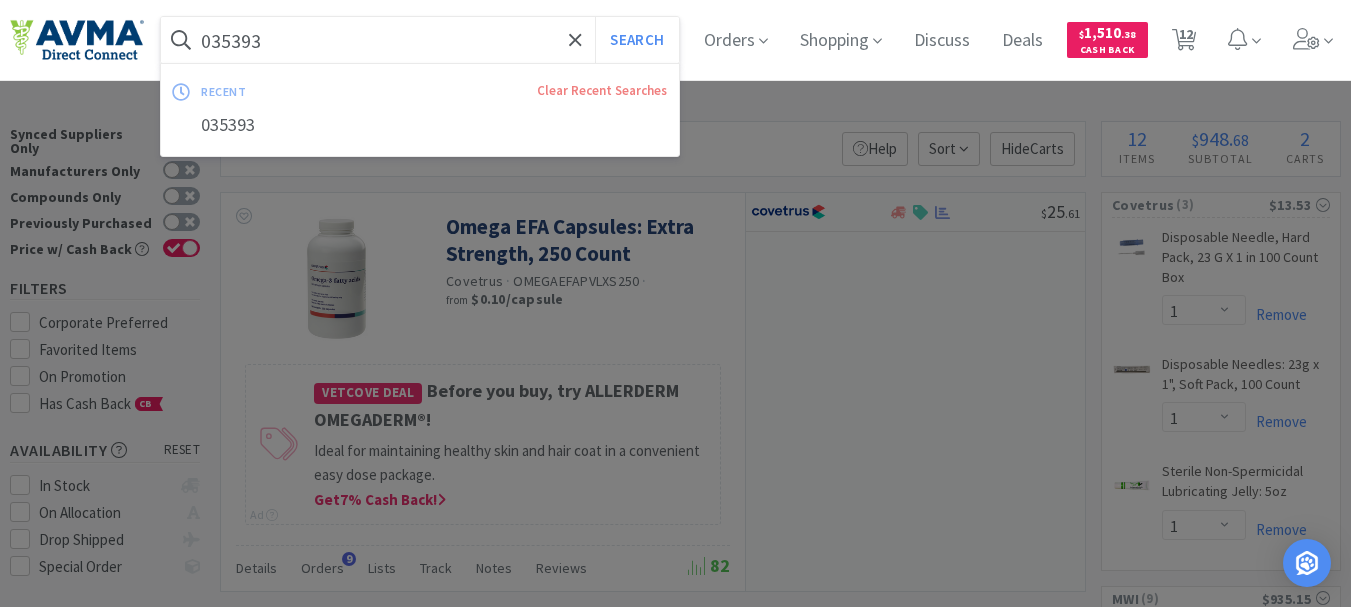 paste on "72769" 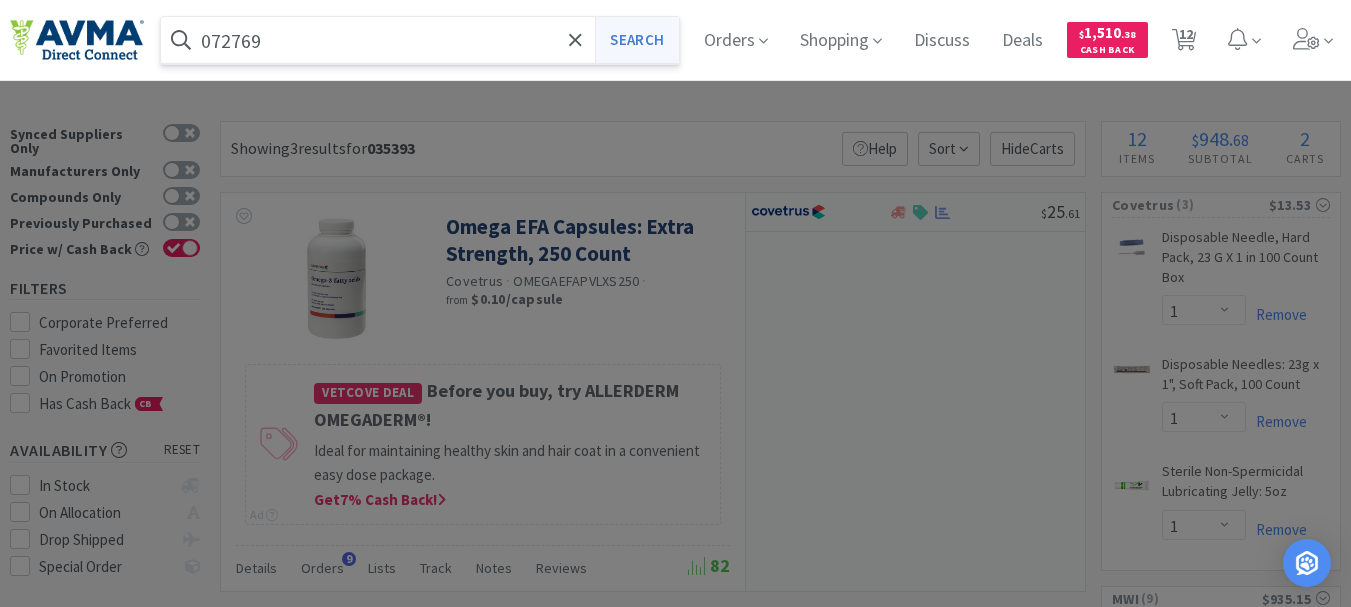 click on "Search" at bounding box center [636, 40] 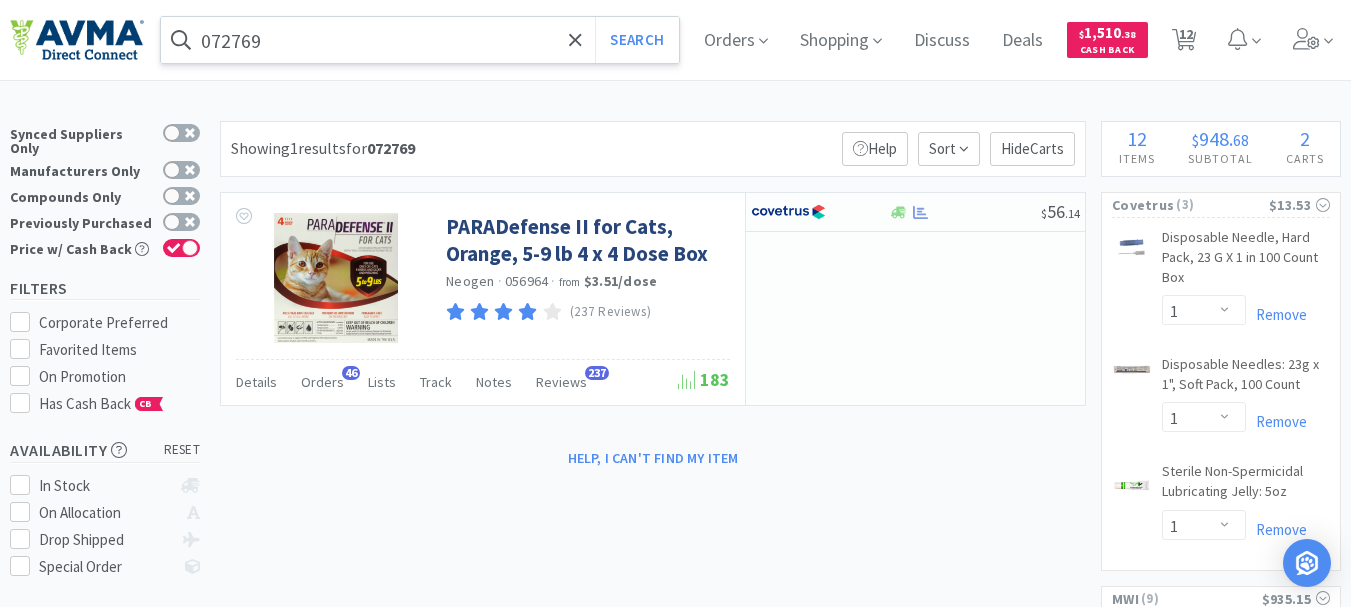 click on "072769" at bounding box center (420, 40) 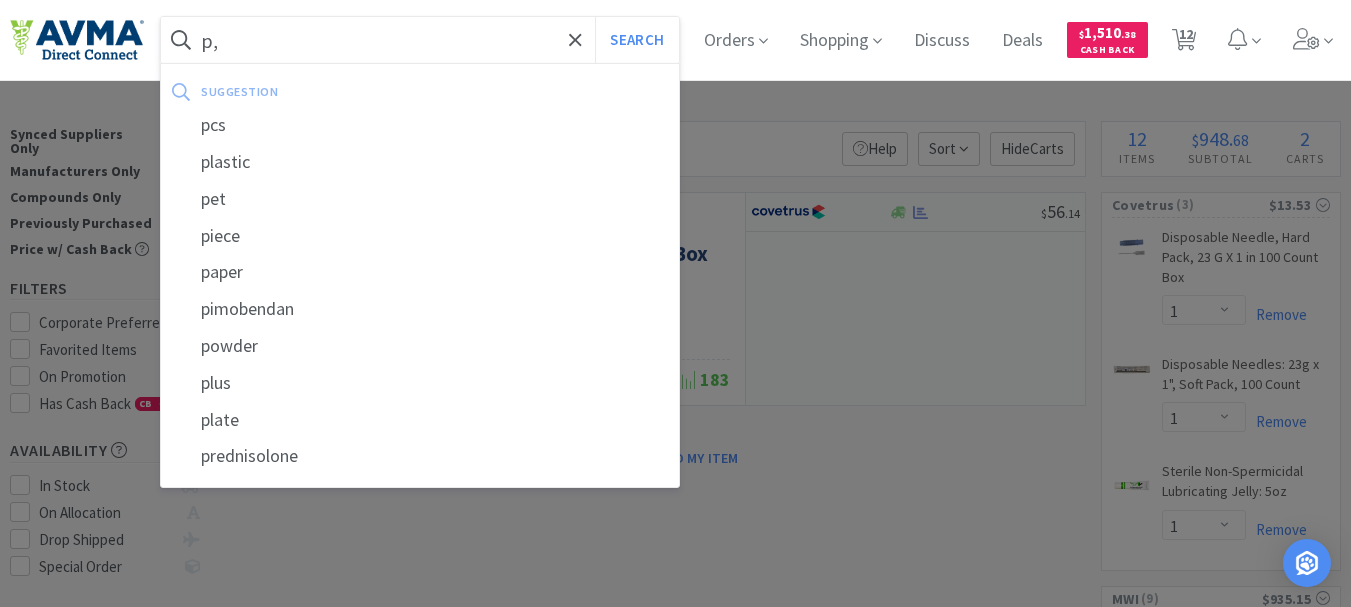 type on "p" 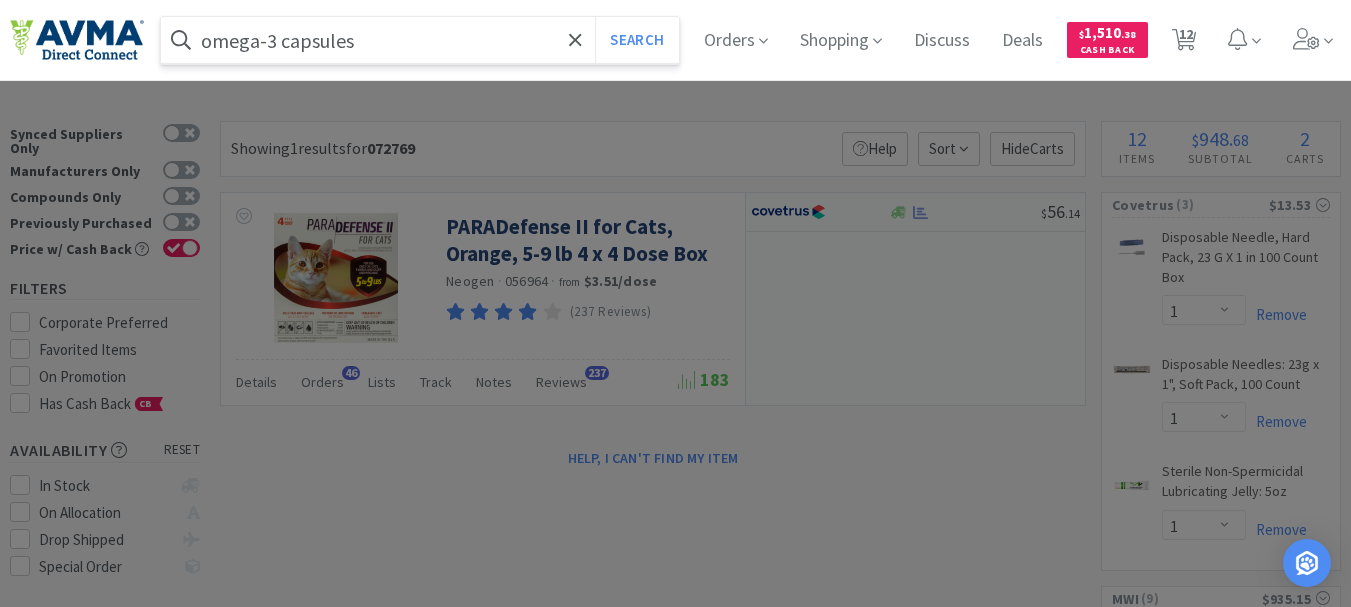 click on "Search" at bounding box center [636, 40] 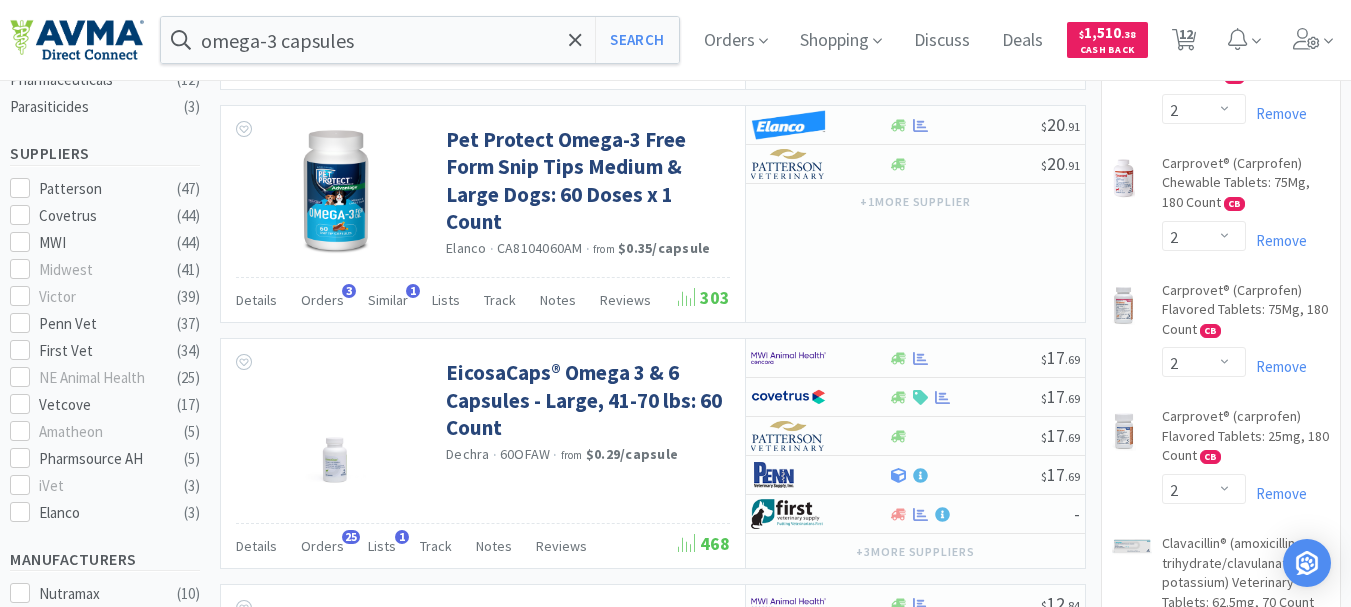 scroll, scrollTop: 551, scrollLeft: 0, axis: vertical 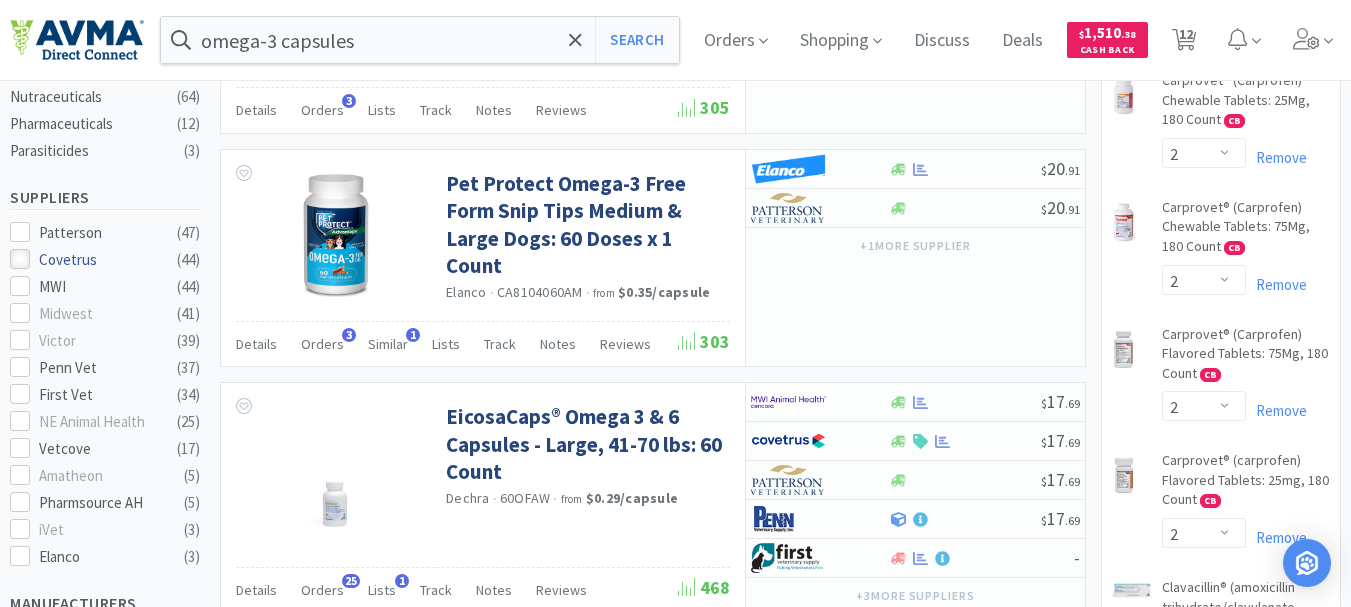 click at bounding box center (20, 259) 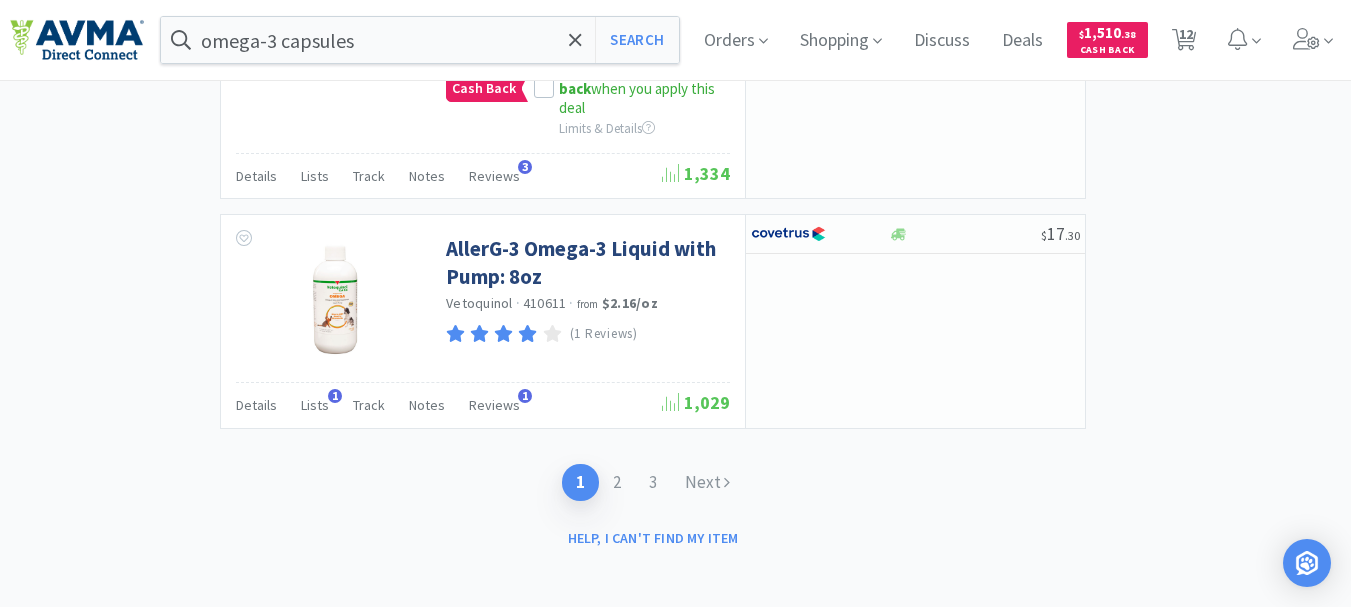 scroll, scrollTop: 3735, scrollLeft: 0, axis: vertical 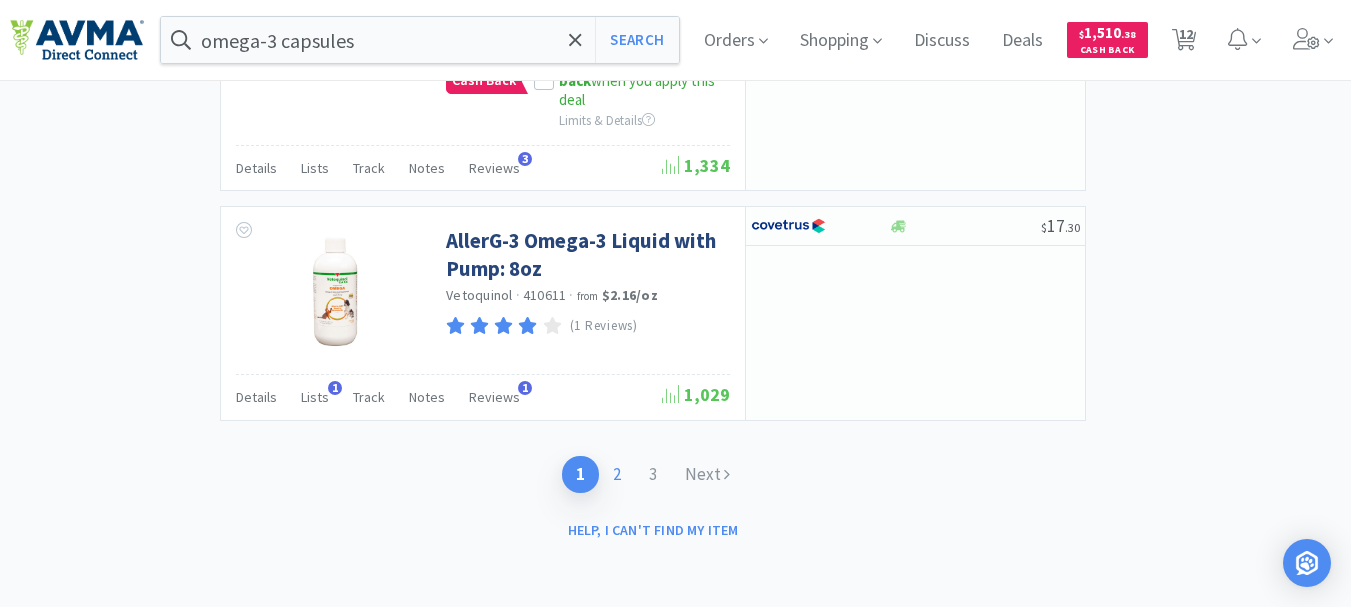 click on "2" at bounding box center (617, 474) 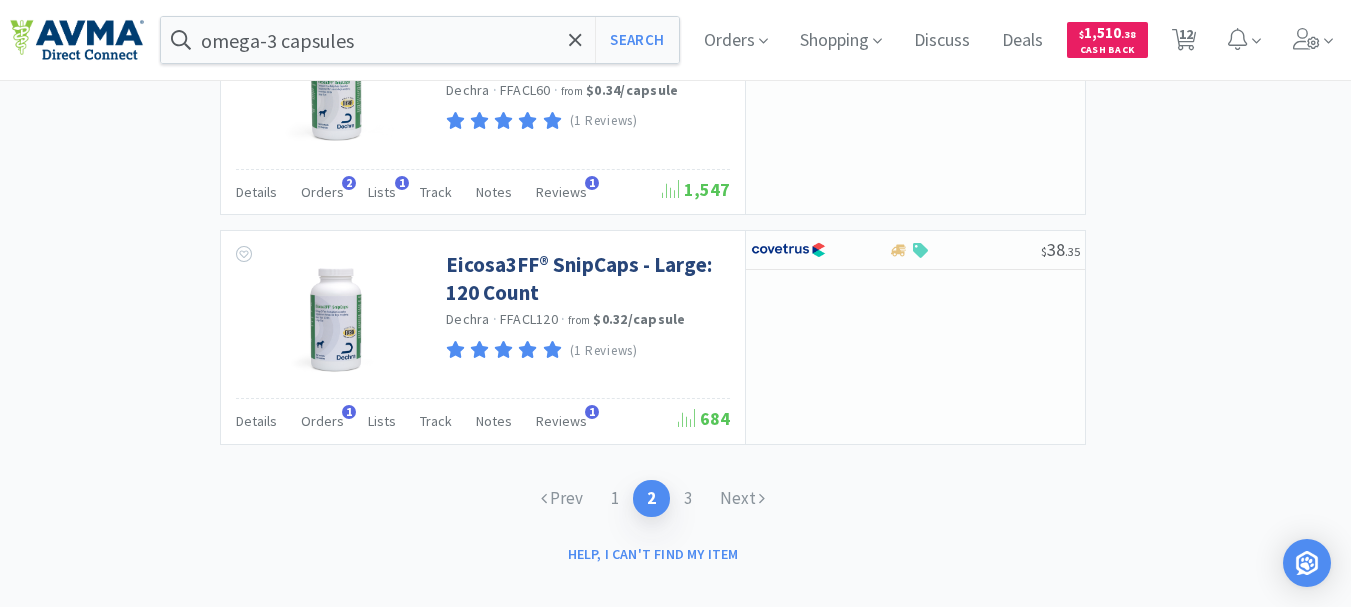 scroll, scrollTop: 3323, scrollLeft: 0, axis: vertical 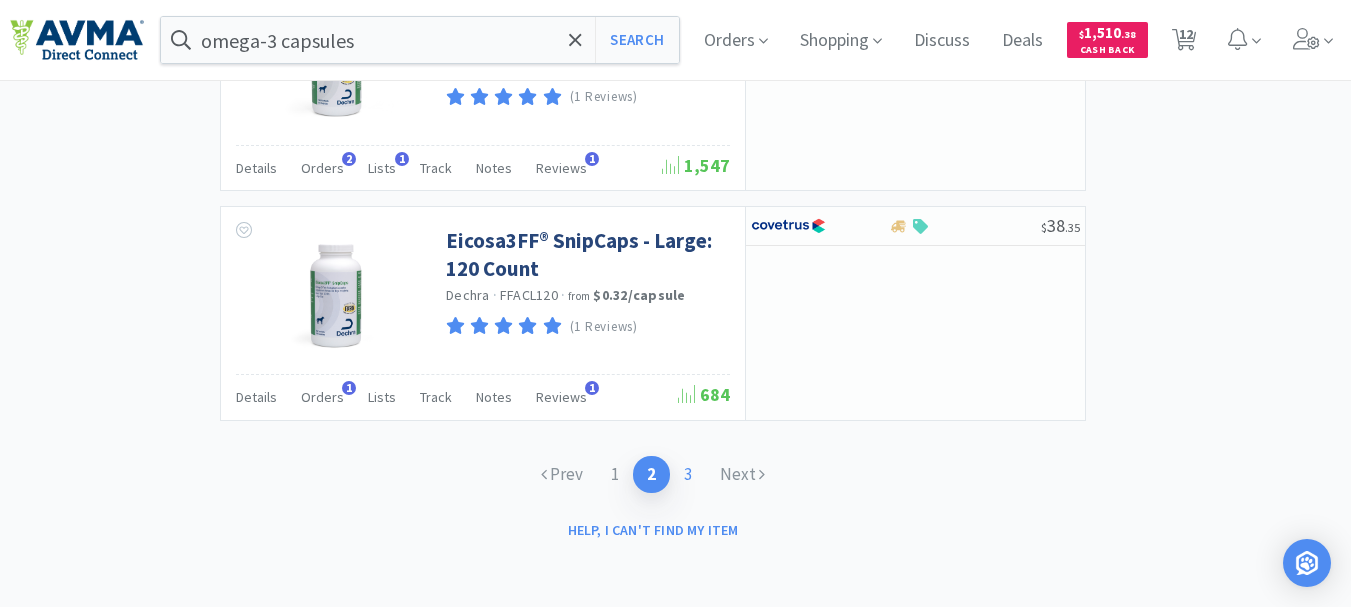click on "3" at bounding box center (688, 474) 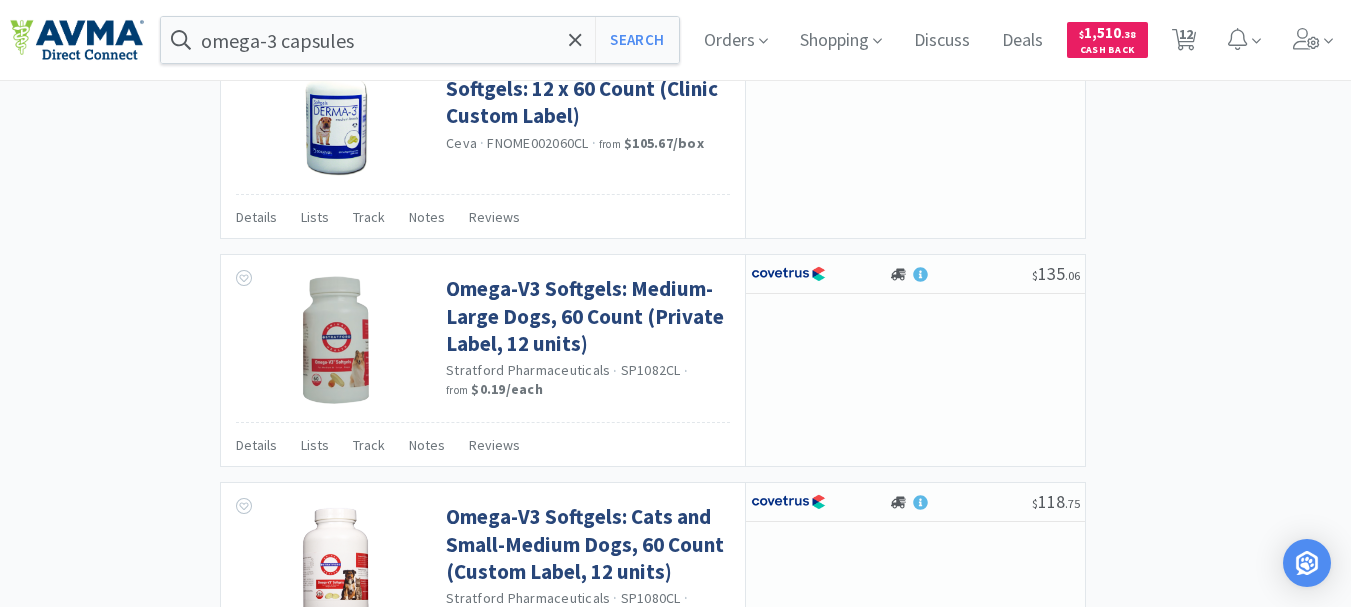 scroll, scrollTop: 3120, scrollLeft: 0, axis: vertical 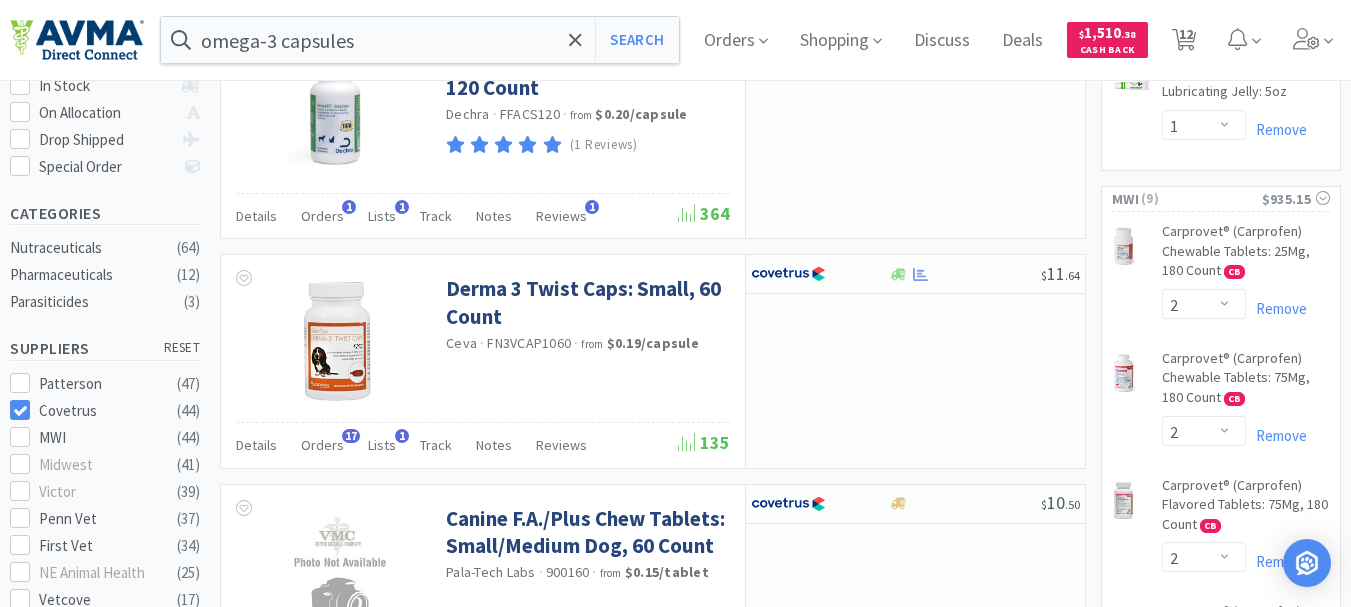 click at bounding box center (20, 410) 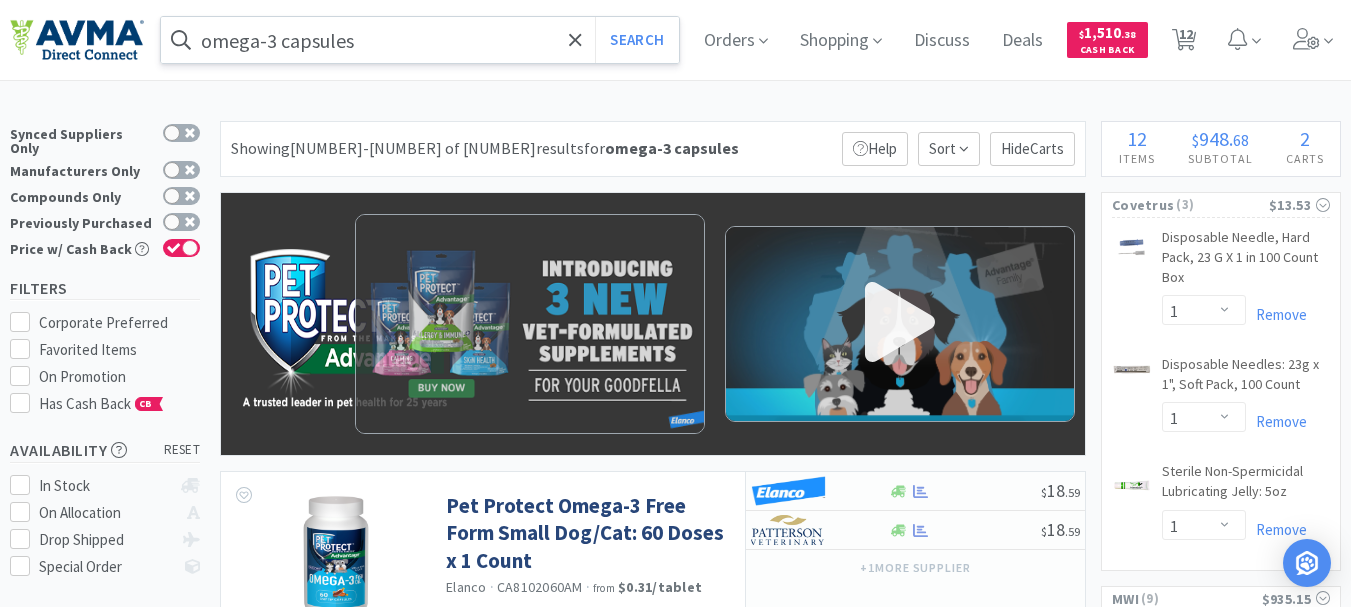 click on "omega-3 capsules" at bounding box center [420, 40] 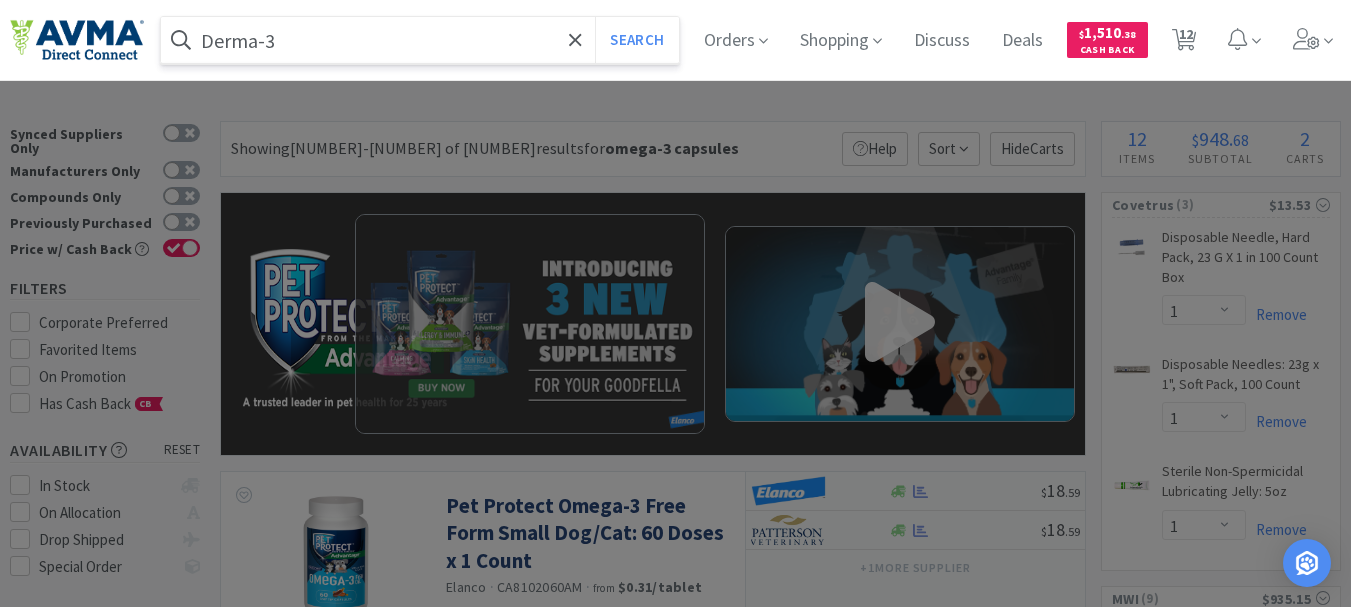 click on "Search" at bounding box center [636, 40] 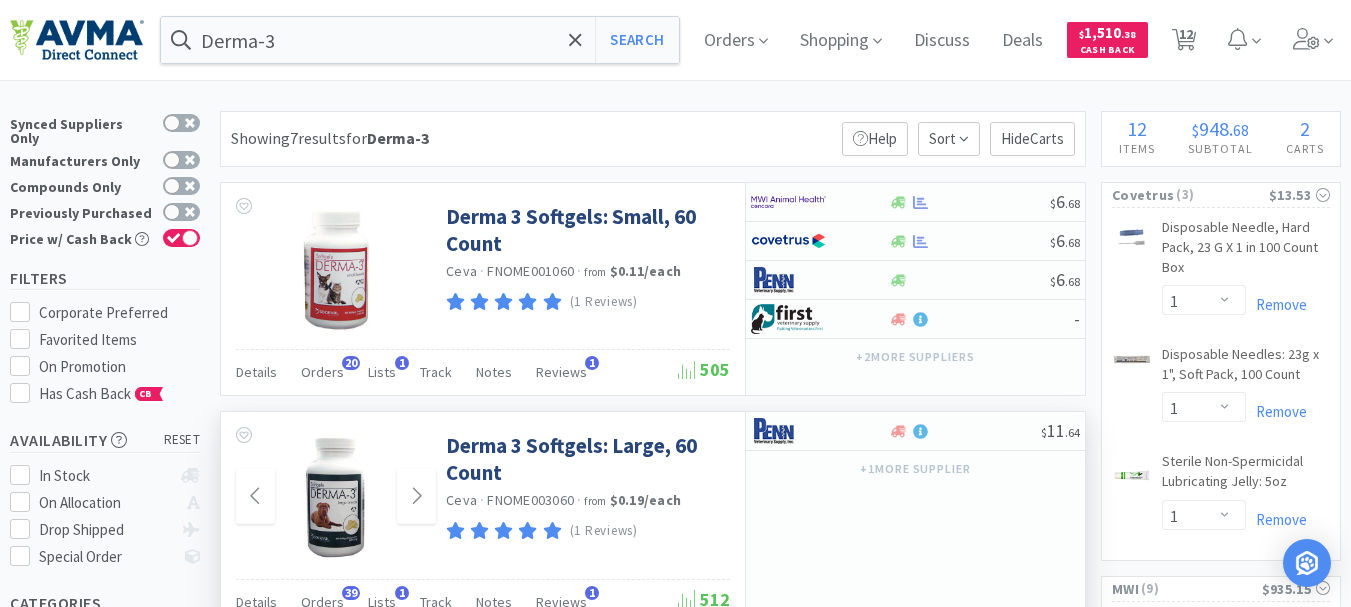 scroll, scrollTop: 0, scrollLeft: 0, axis: both 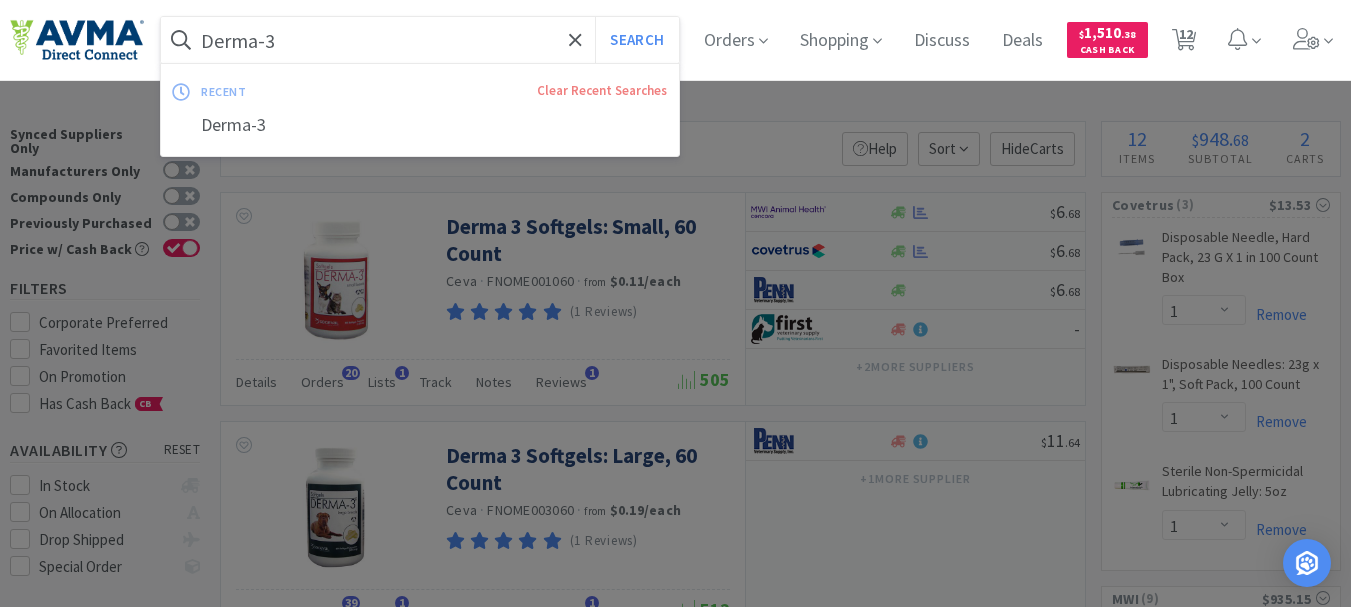 click on "Derma-3" at bounding box center (420, 40) 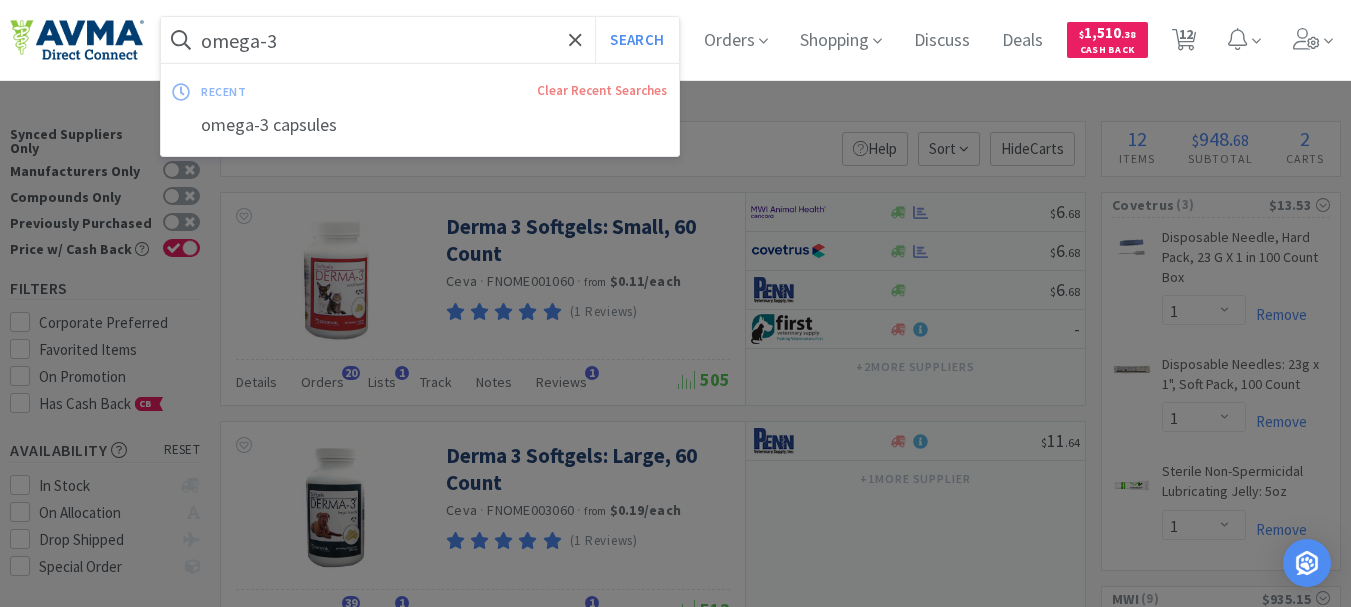 click on "Search" at bounding box center (636, 40) 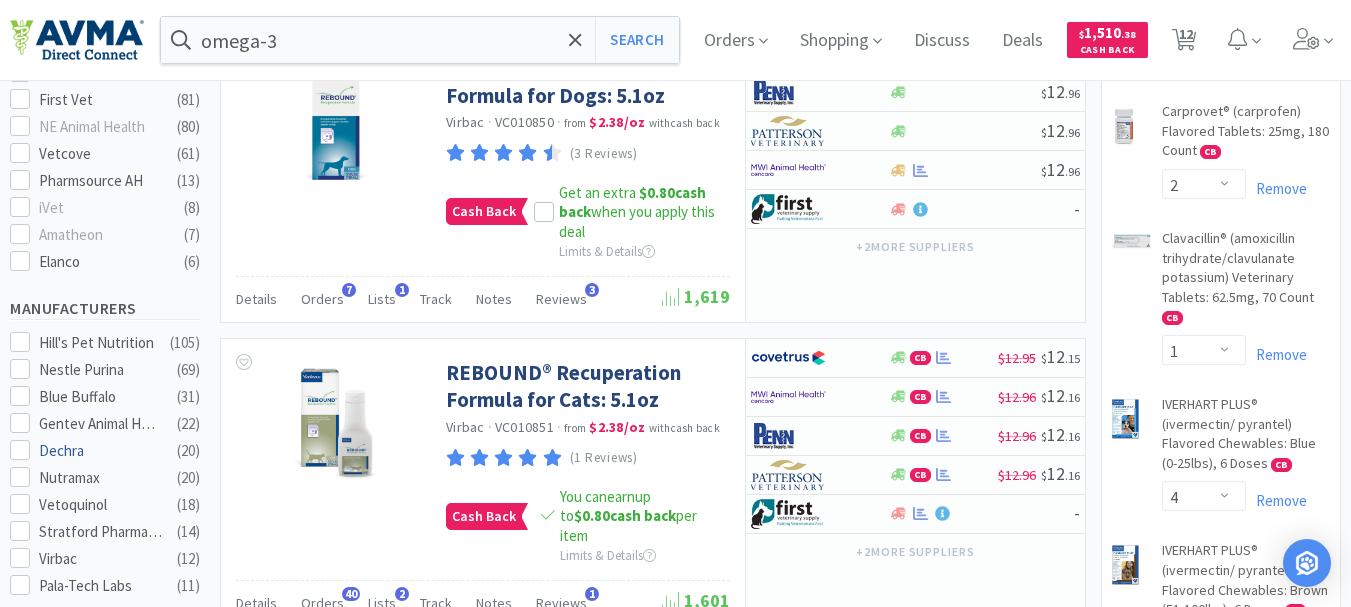 scroll, scrollTop: 1000, scrollLeft: 0, axis: vertical 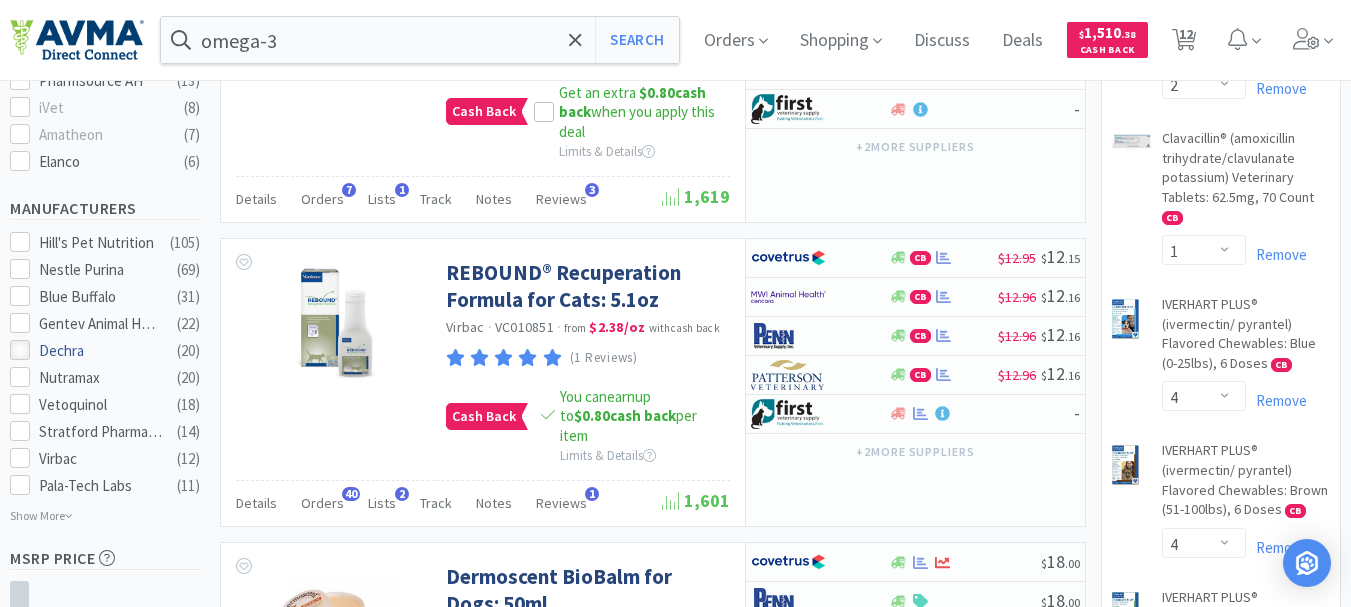 click at bounding box center [20, 350] 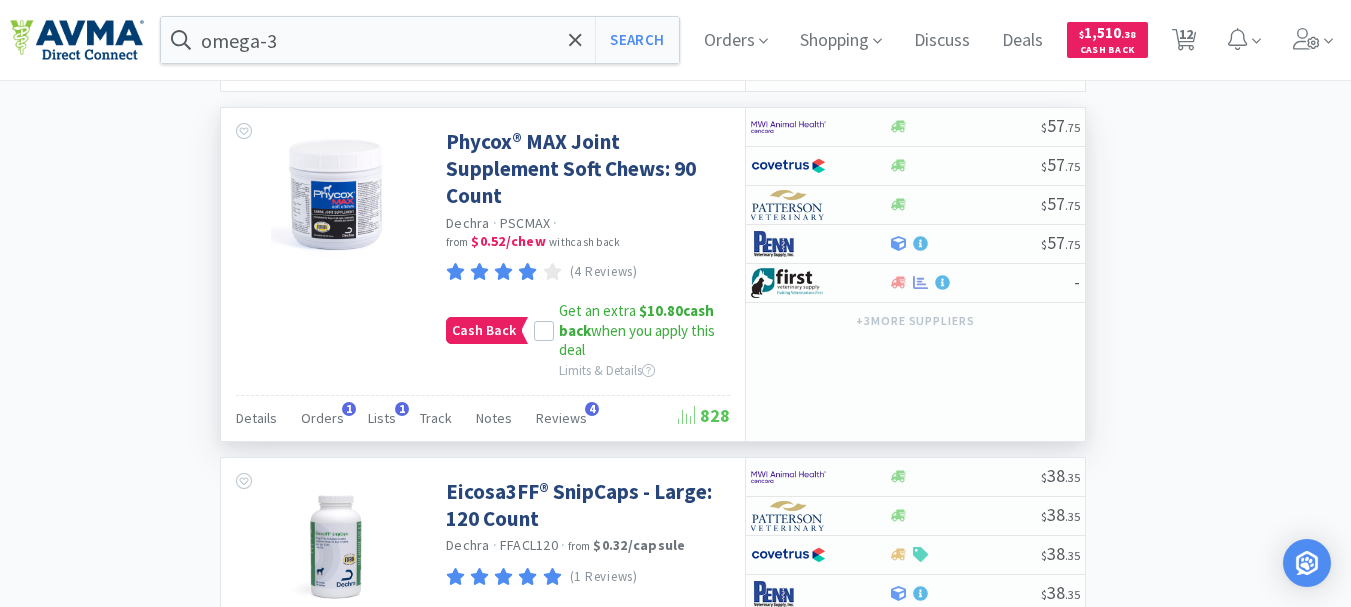 scroll, scrollTop: 2500, scrollLeft: 0, axis: vertical 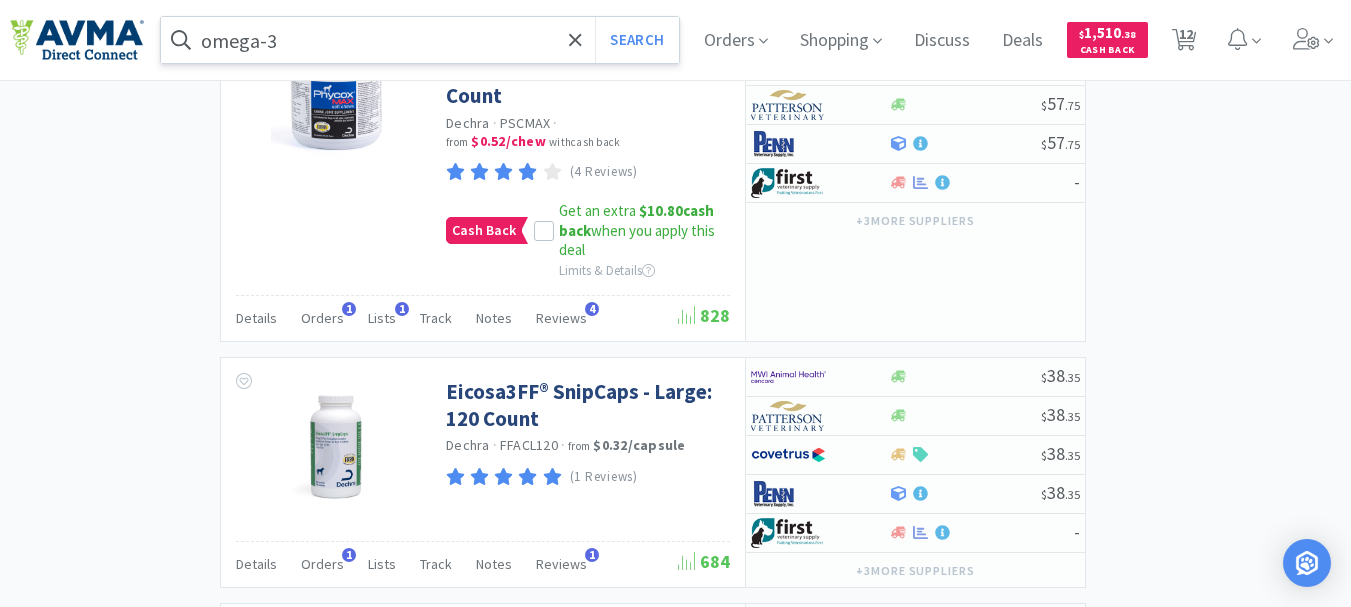 click on "omega-3" at bounding box center [420, 40] 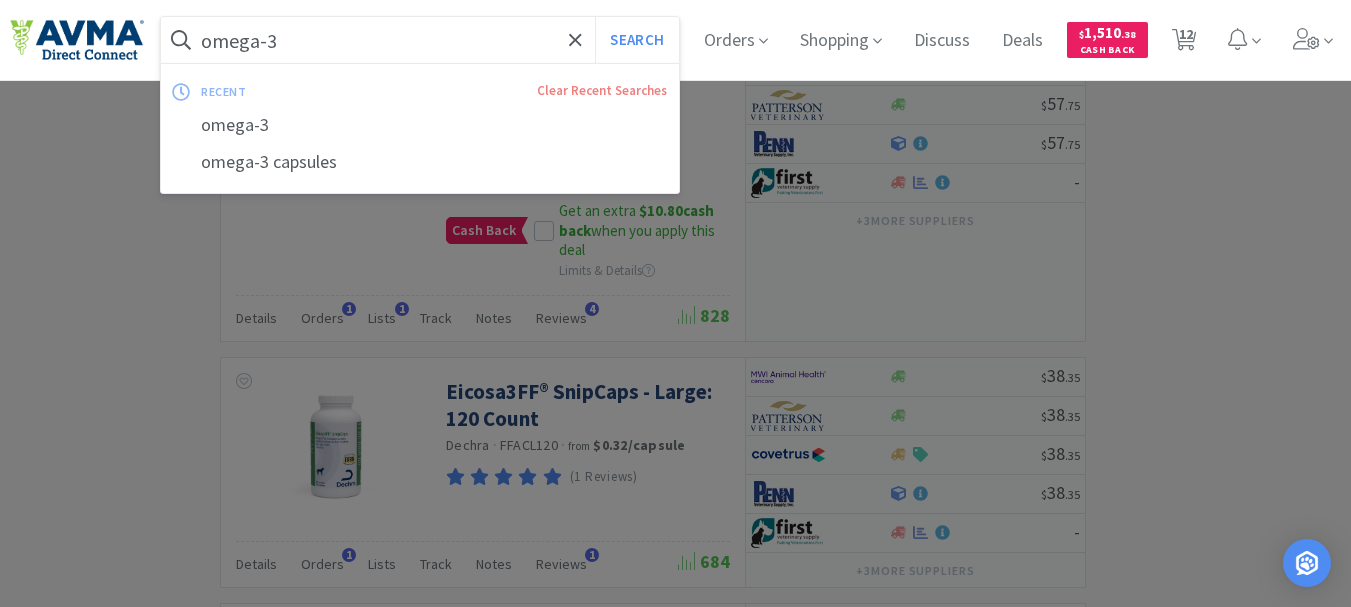 paste on "050627" 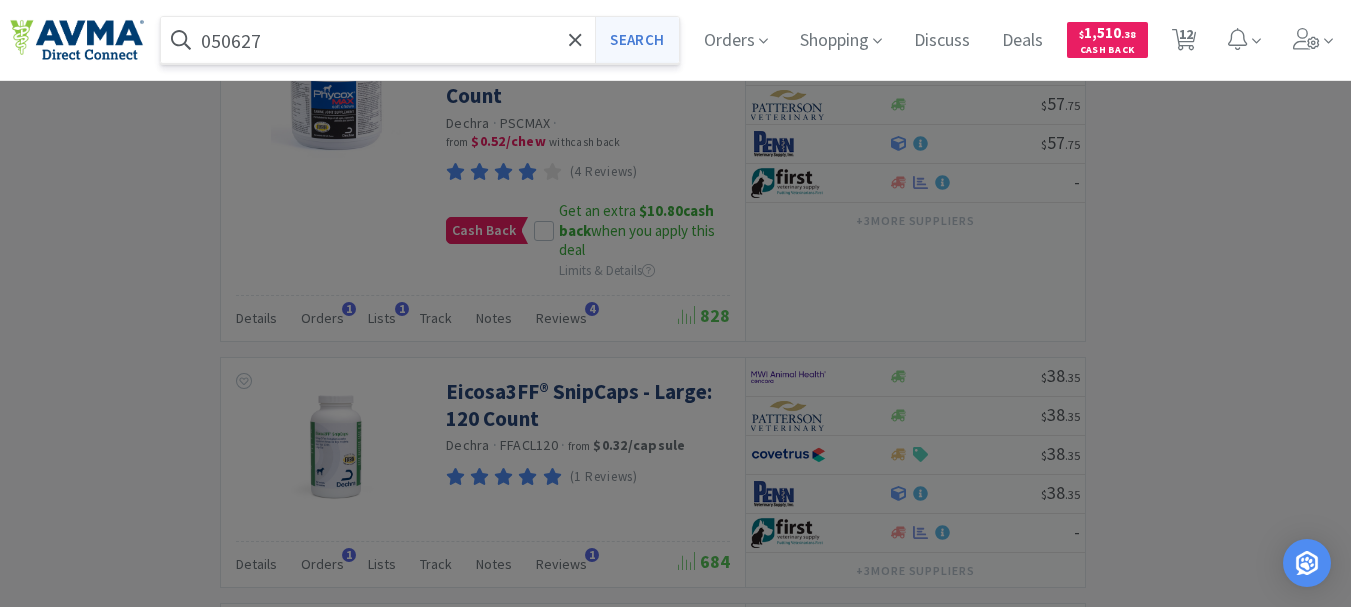 click on "Search" at bounding box center [636, 40] 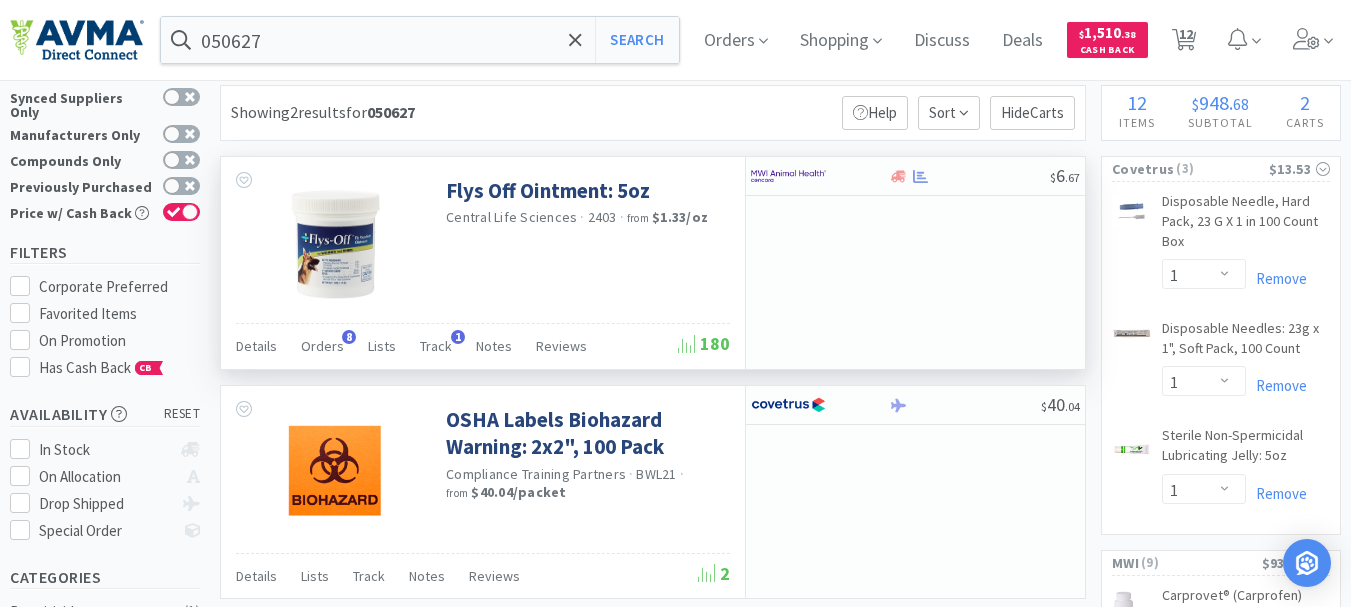 scroll, scrollTop: 0, scrollLeft: 0, axis: both 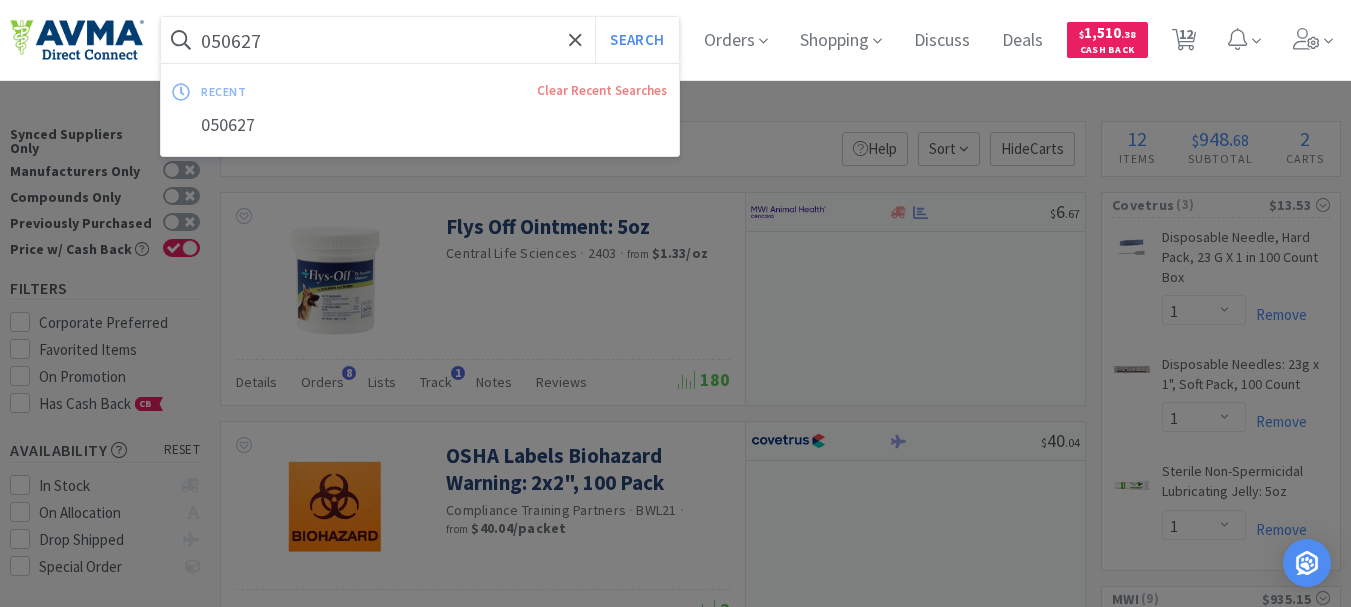 click on "050627" at bounding box center (420, 40) 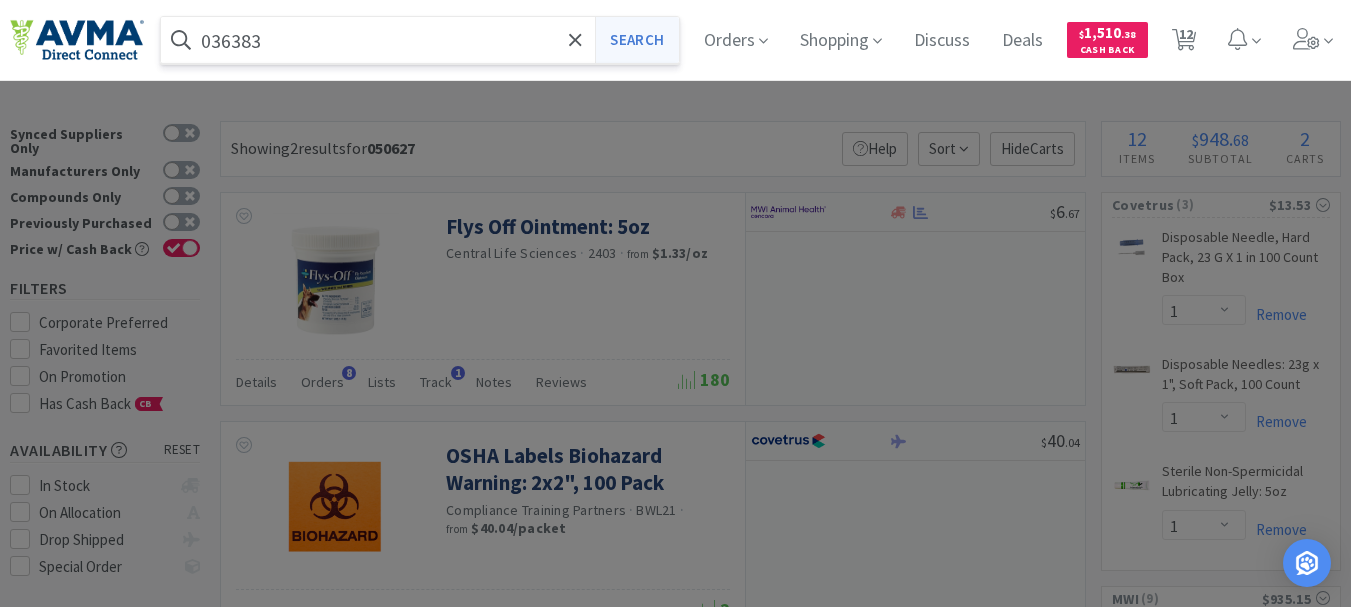 click on "Search" at bounding box center [636, 40] 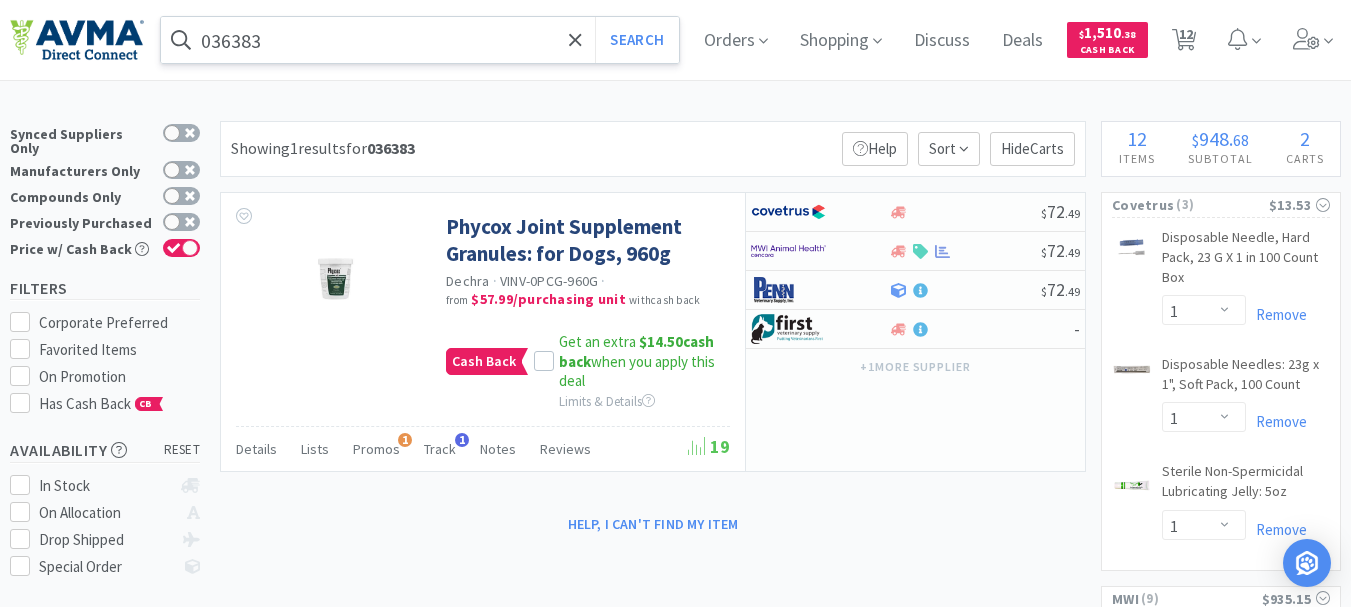 click on "036383" at bounding box center (420, 40) 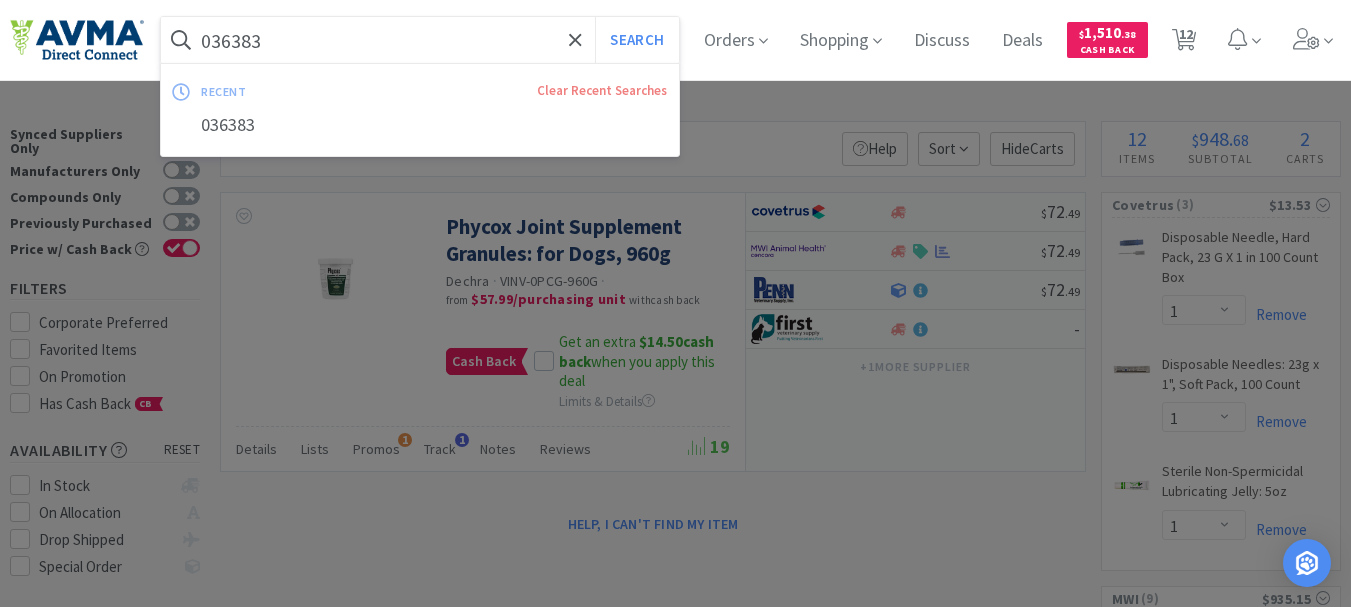 paste on "01218" 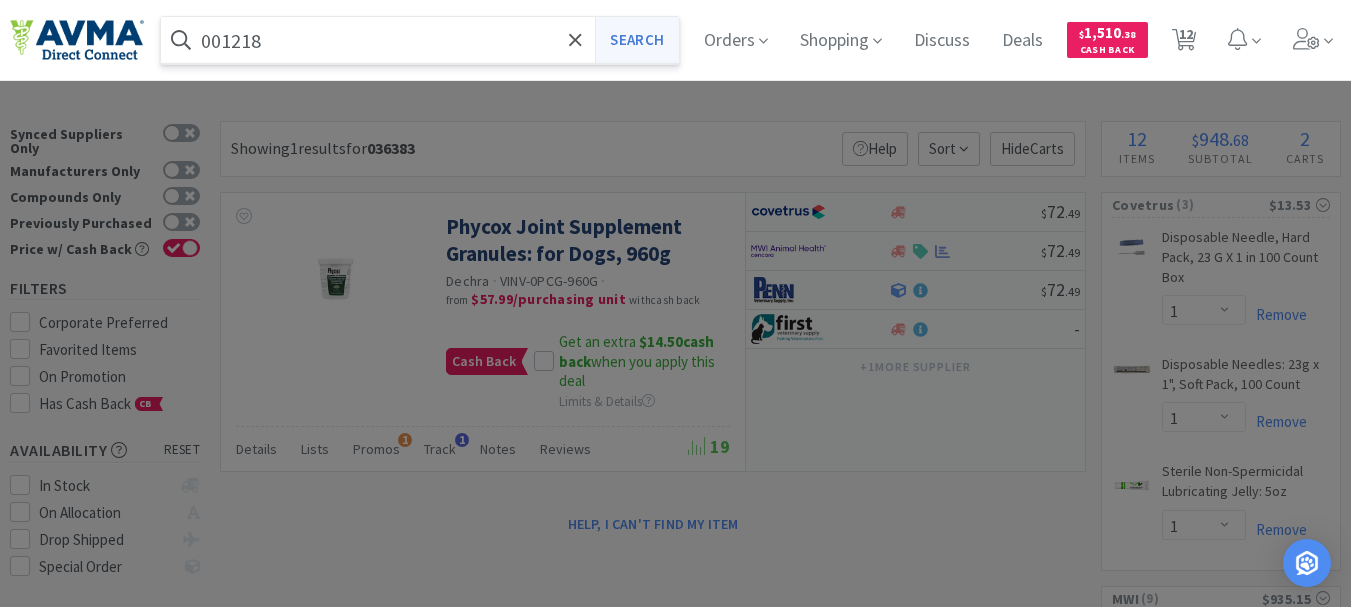 click on "Search" at bounding box center (636, 40) 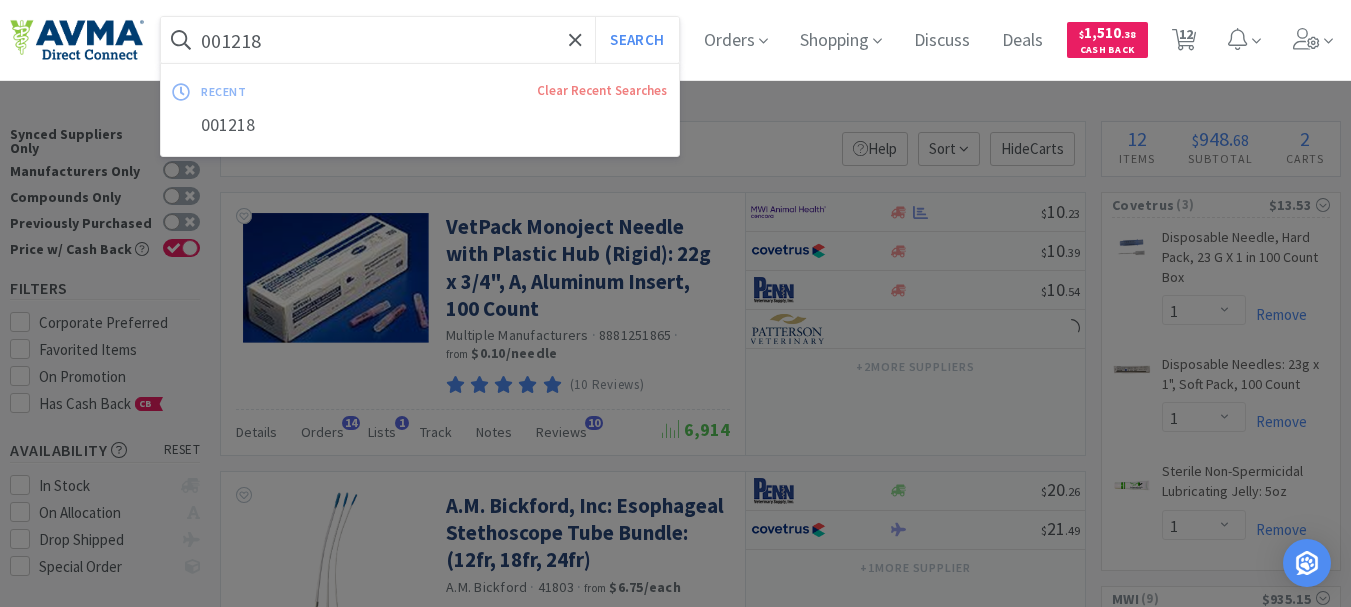 click on "001218" at bounding box center (420, 40) 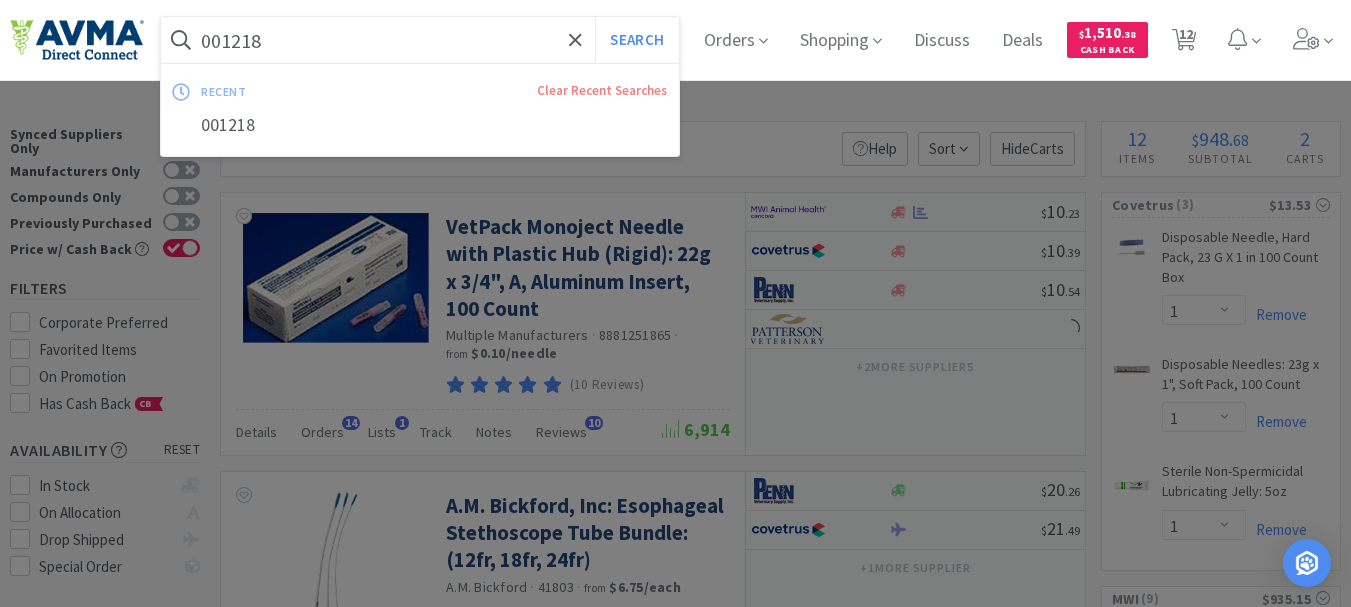 paste on "15502" 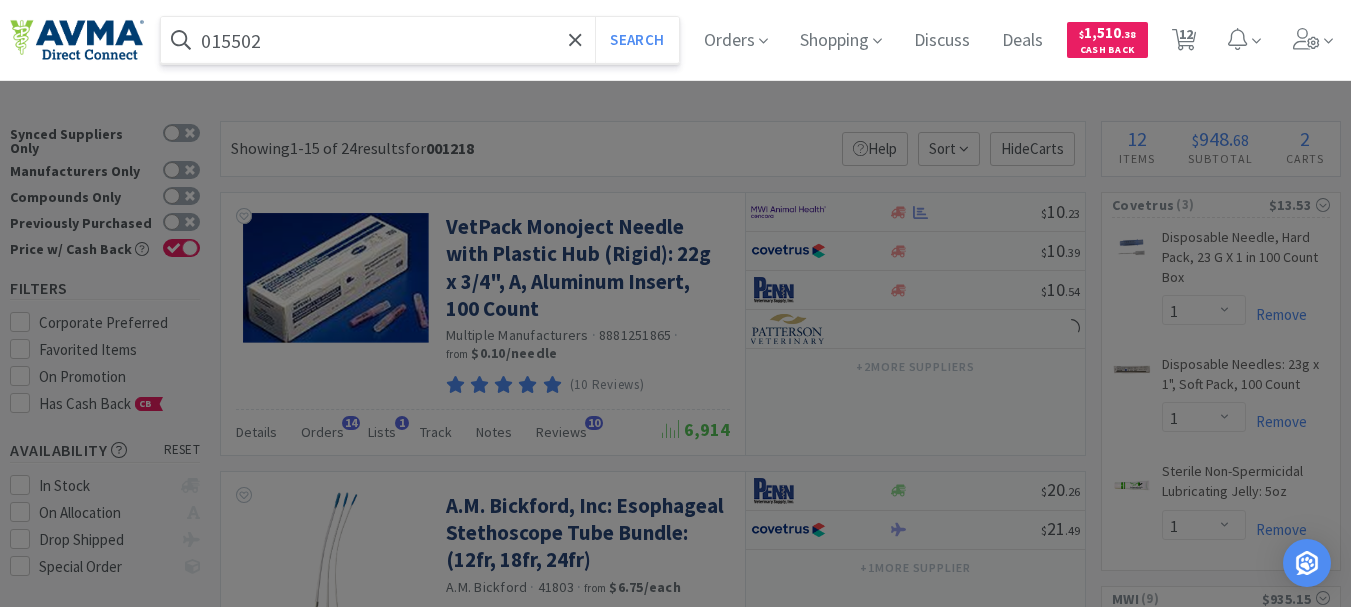 click on "Search" at bounding box center [636, 40] 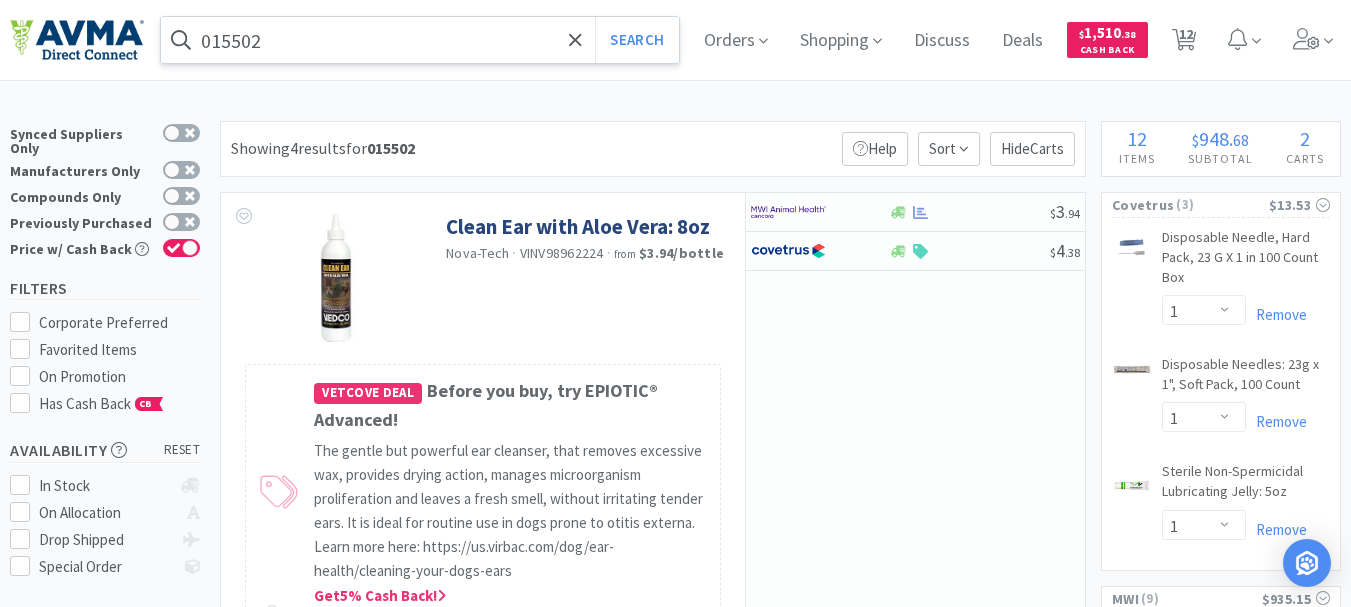 click on "015502" at bounding box center [420, 40] 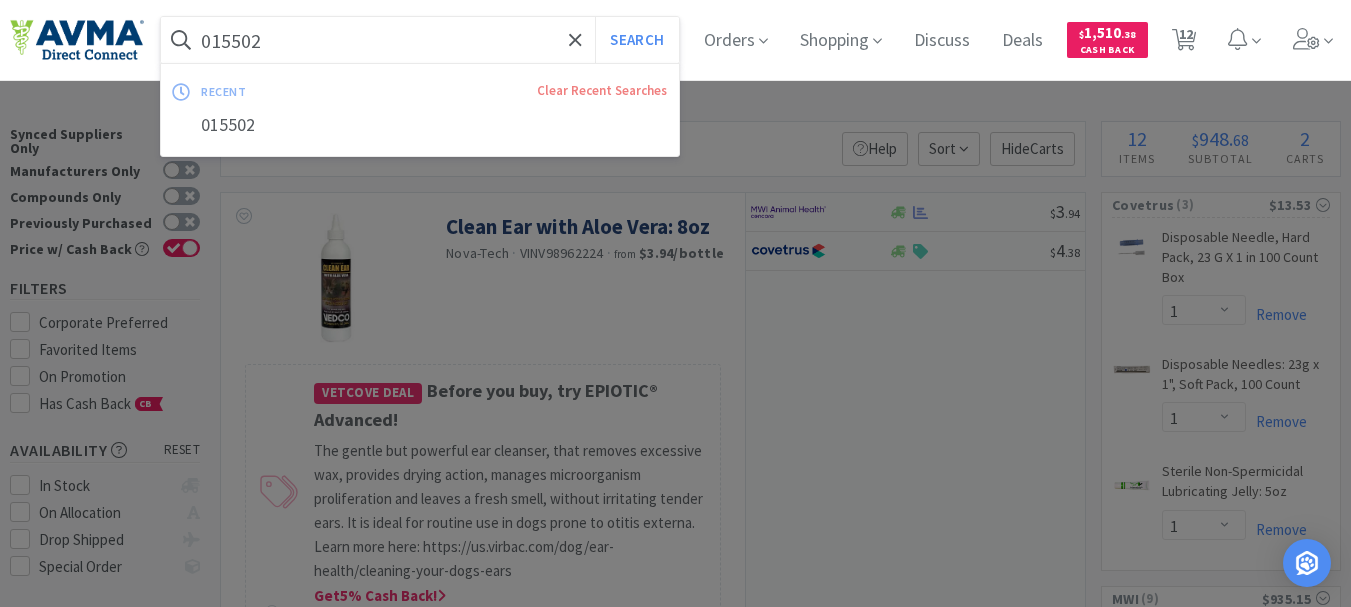paste on "07745" 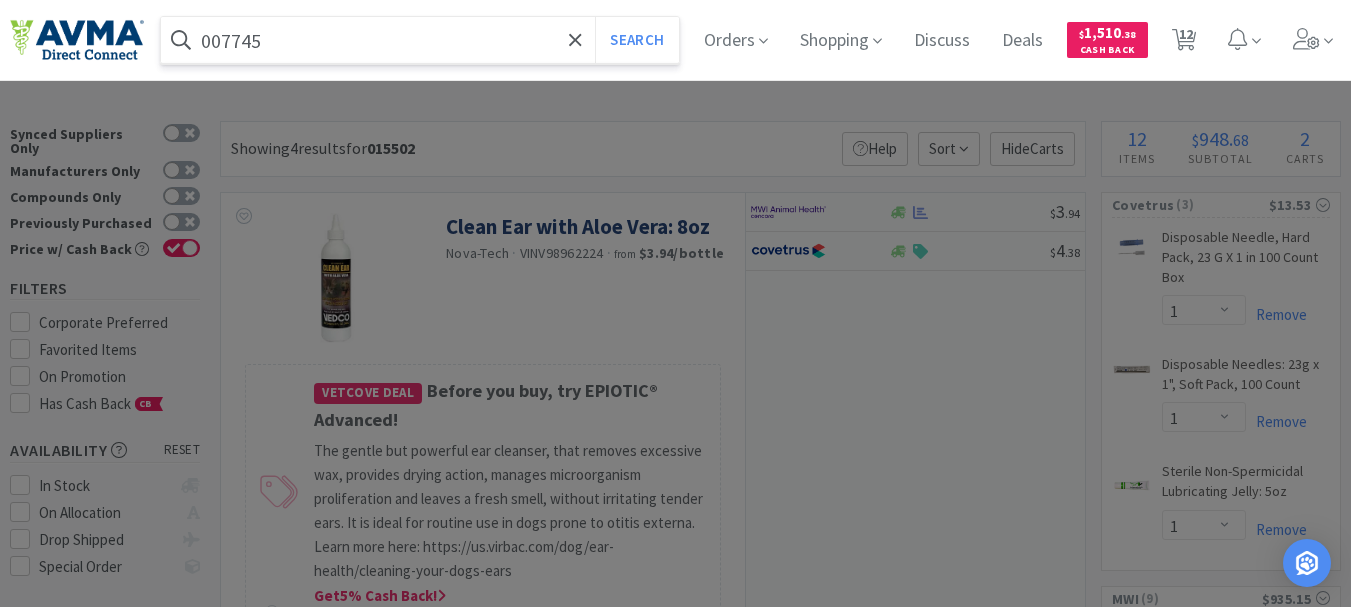 click on "Search" at bounding box center (636, 40) 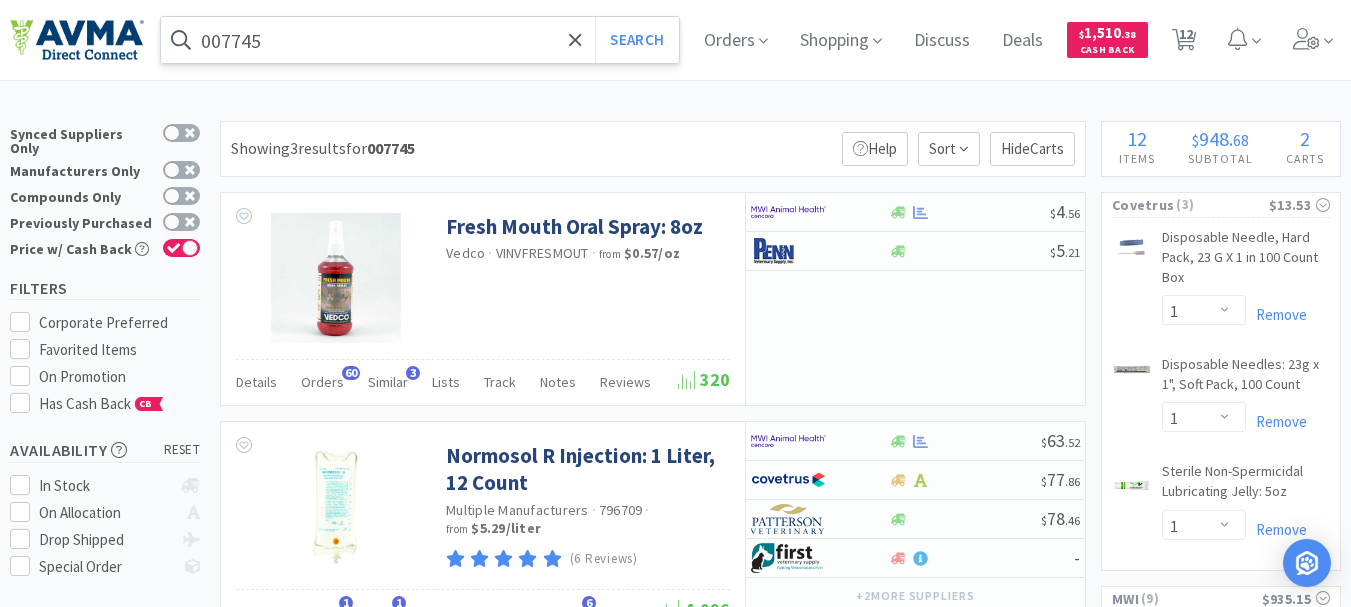 click on "007745" at bounding box center (420, 40) 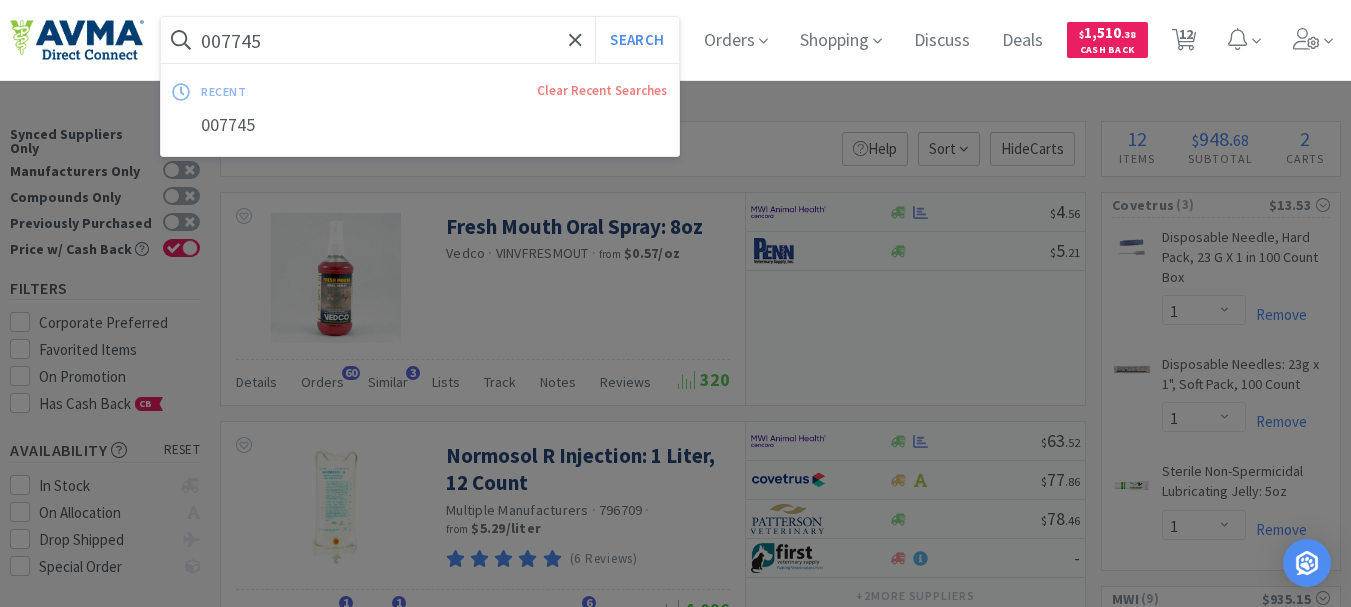 paste on "60017" 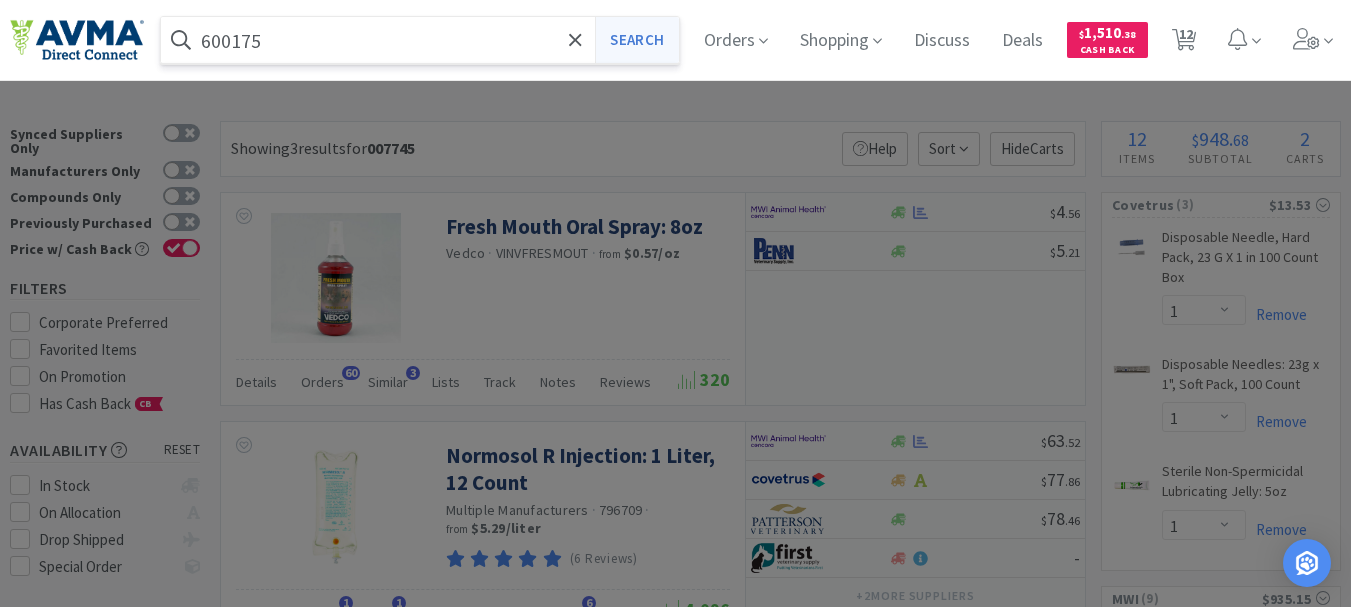 click on "Search" at bounding box center [636, 40] 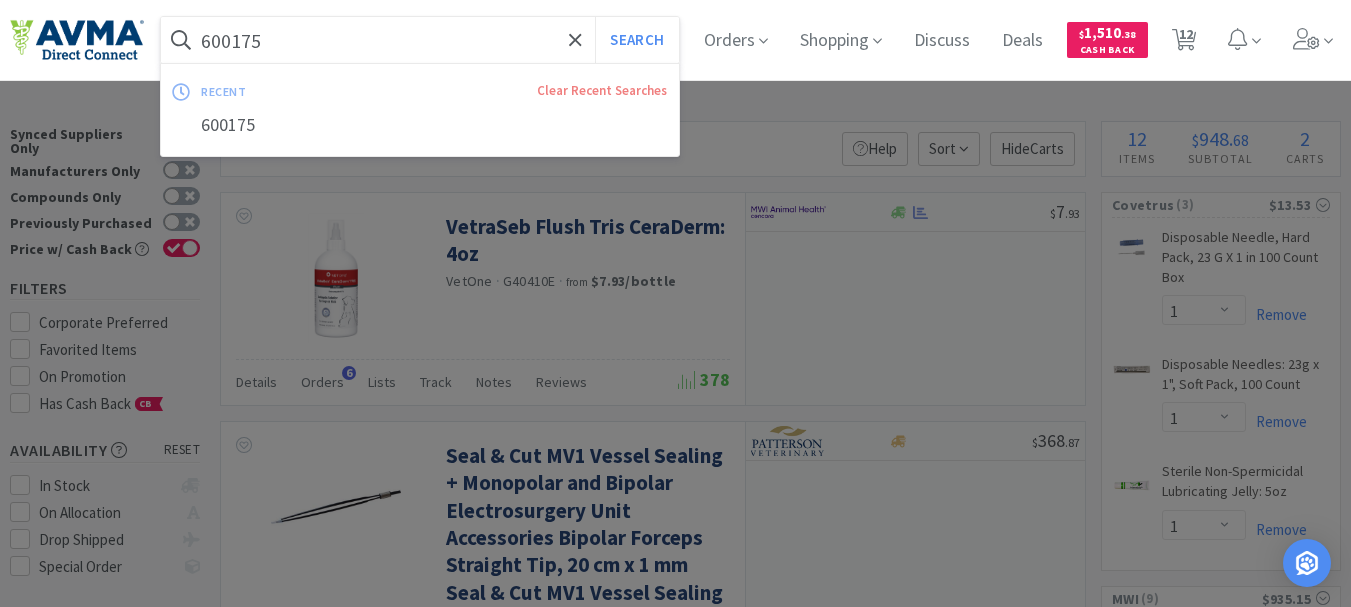 click on "600175" at bounding box center [420, 40] 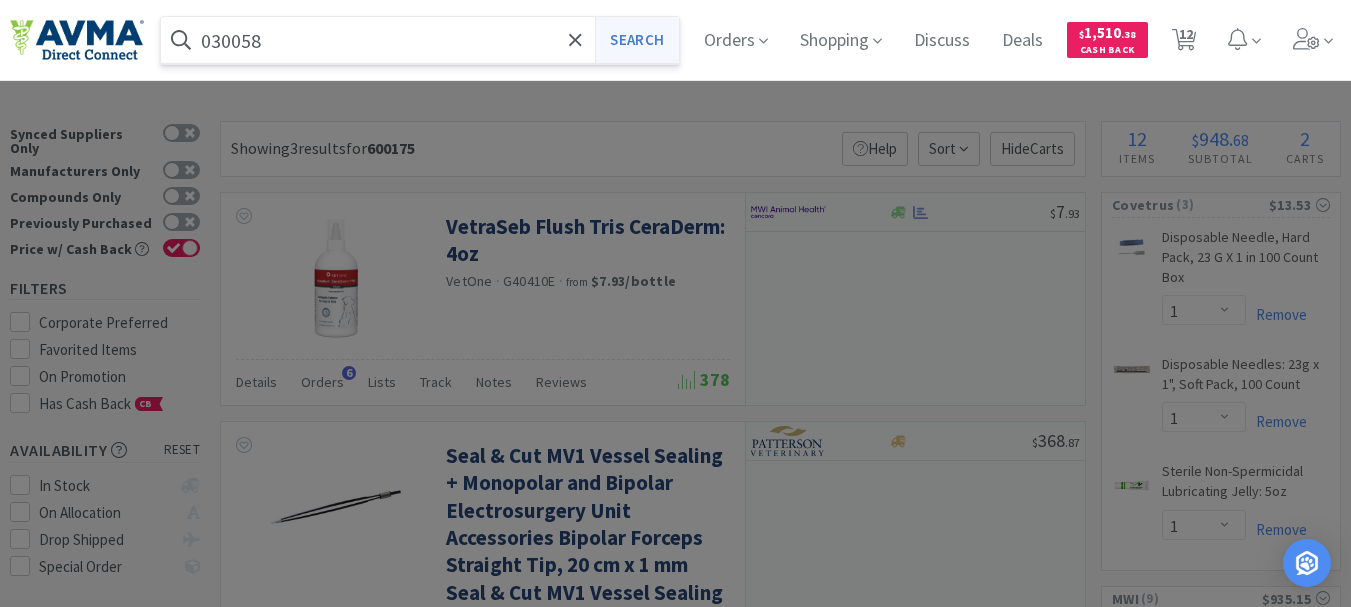 click on "Search" at bounding box center [636, 40] 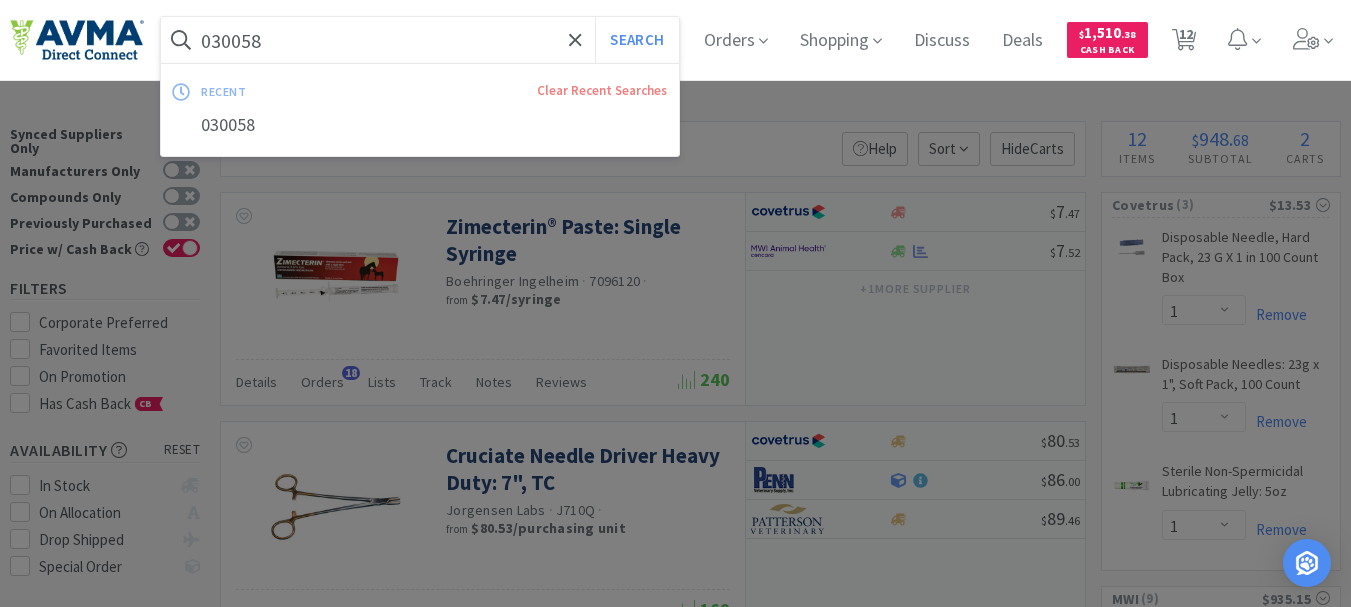 click on "030058" at bounding box center (420, 40) 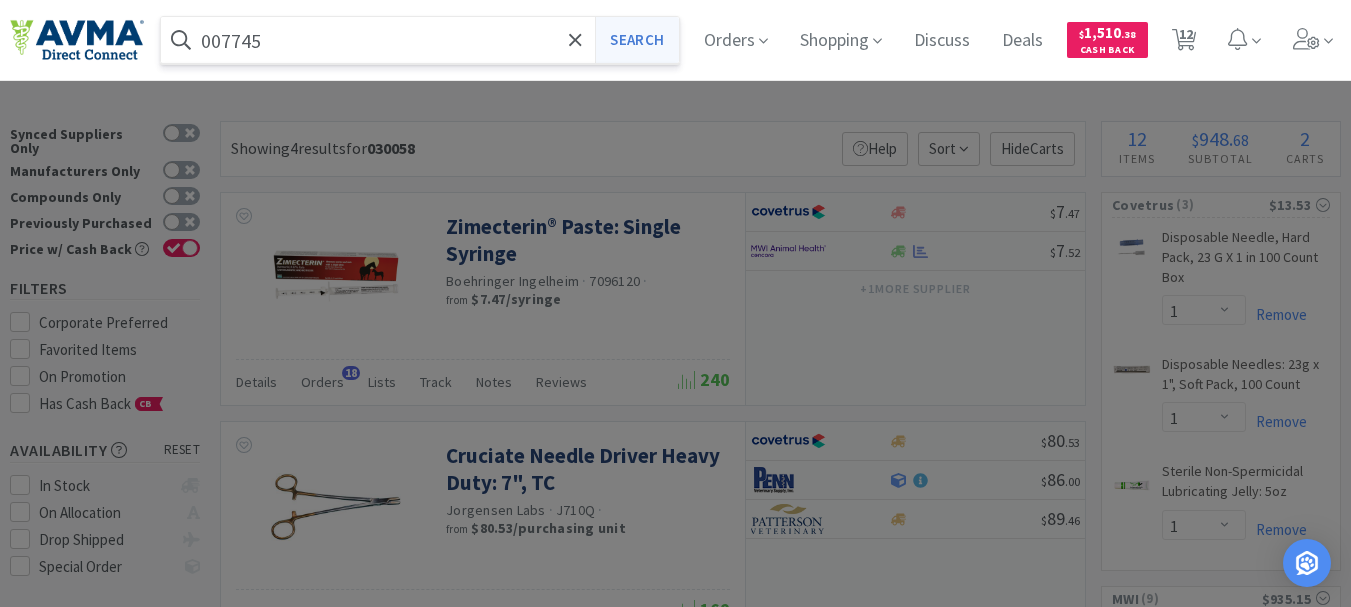 click on "Search" at bounding box center [636, 40] 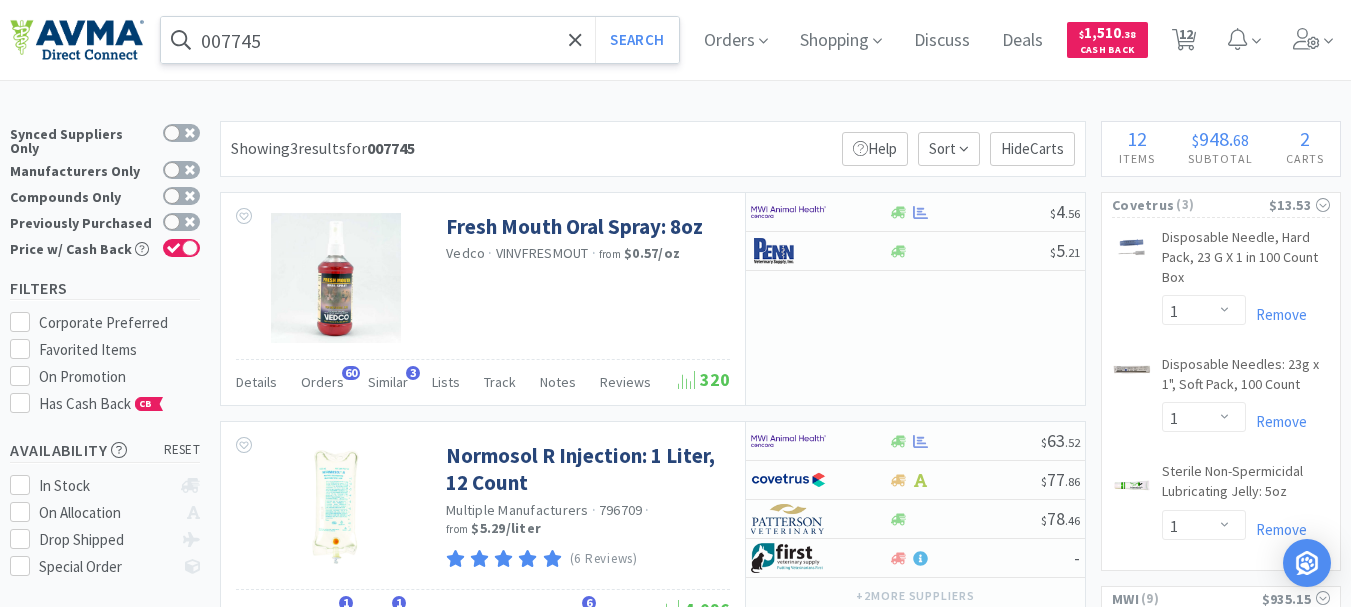 click on "007745" at bounding box center (420, 40) 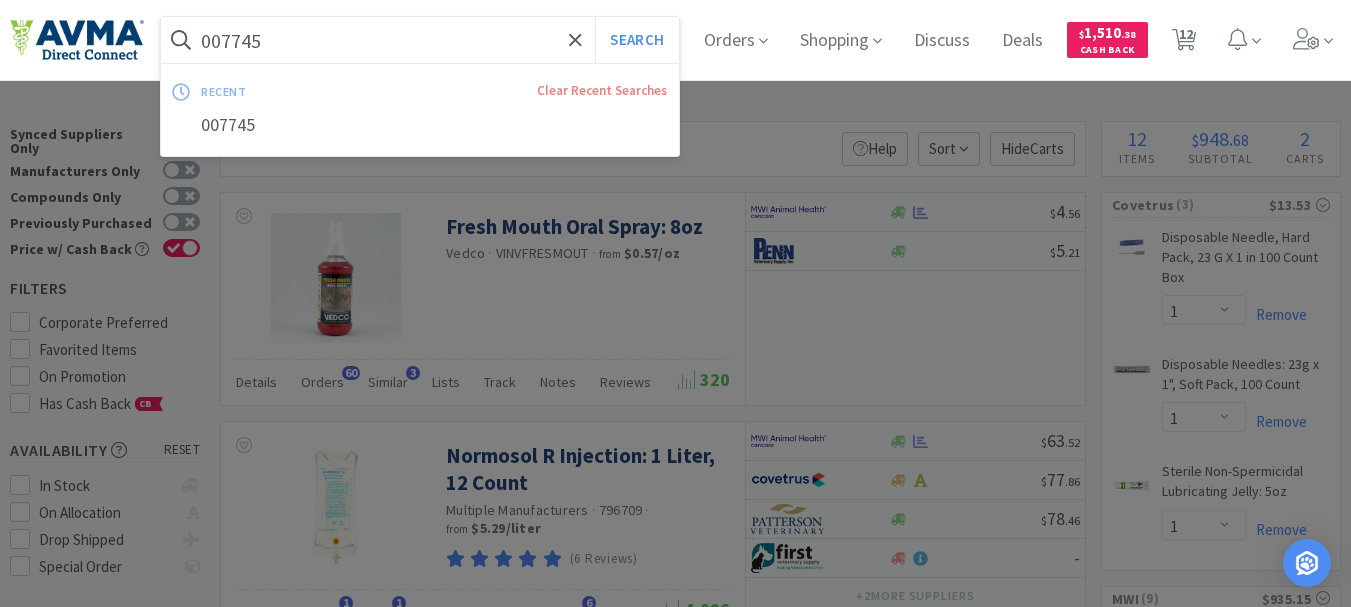 paste on "15502" 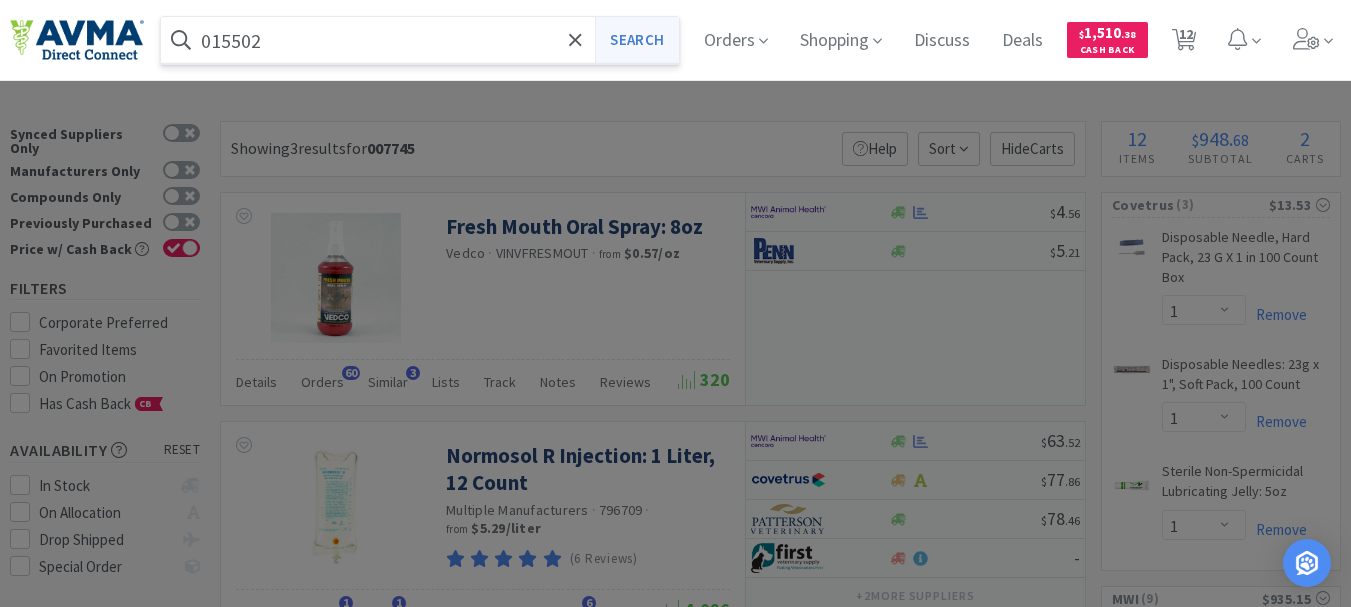 click on "Search" at bounding box center (636, 40) 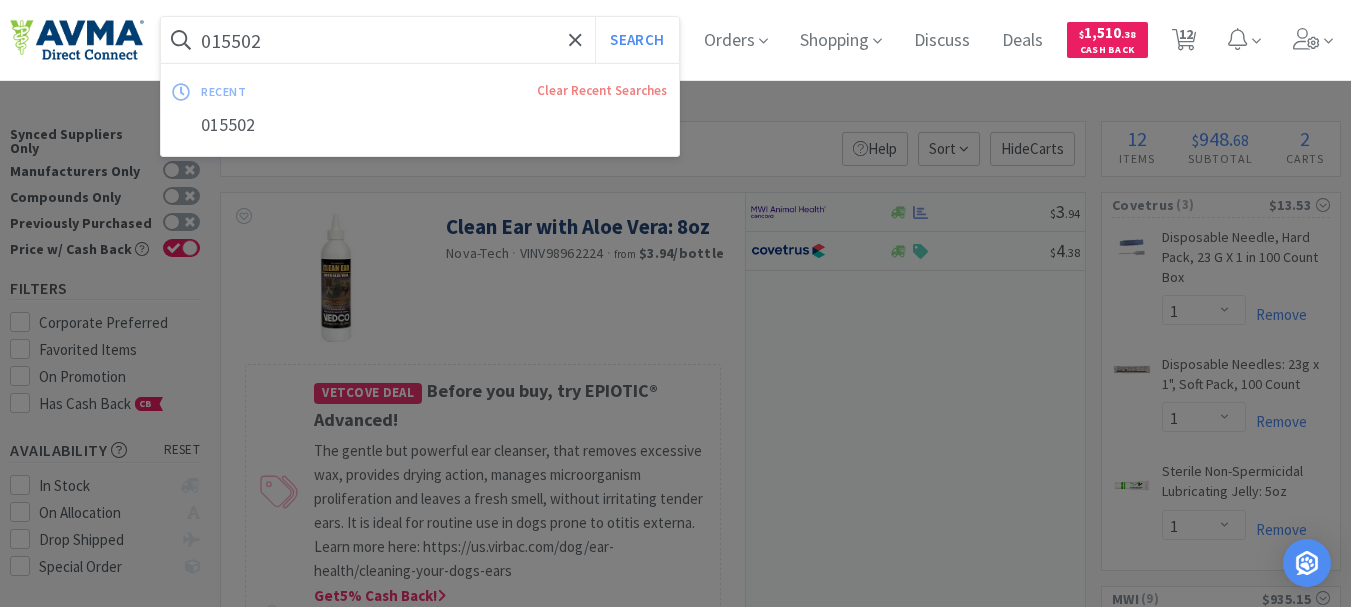 click on "015502" at bounding box center (420, 40) 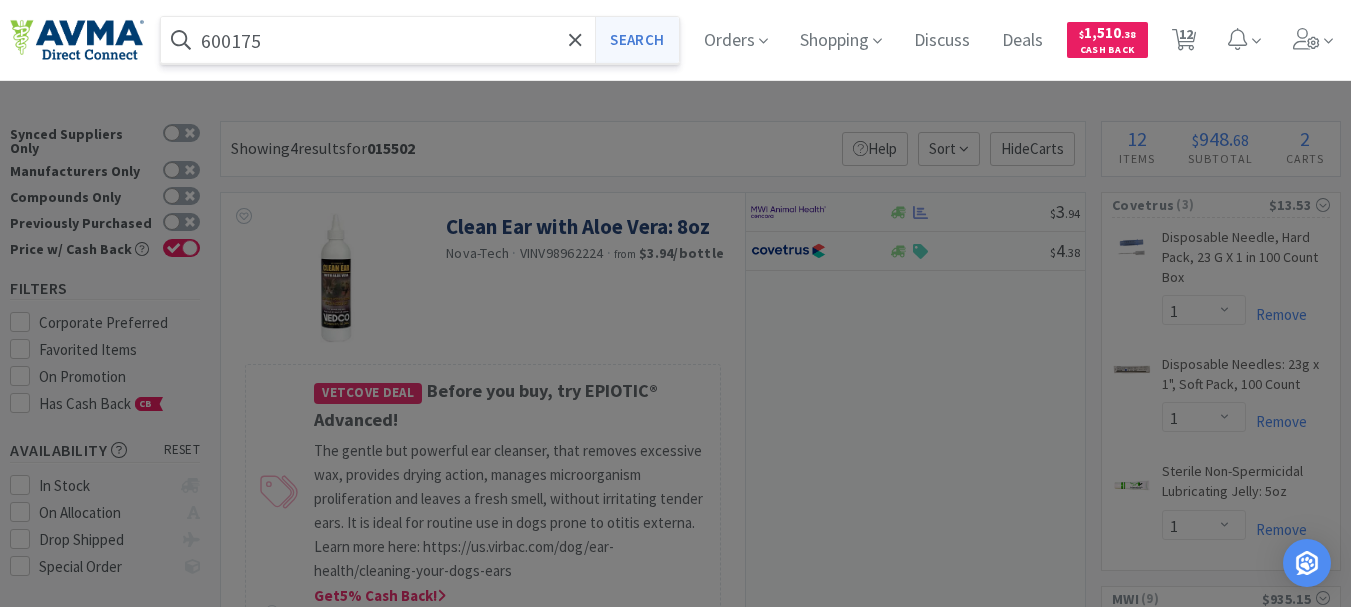 click on "Search" at bounding box center (636, 40) 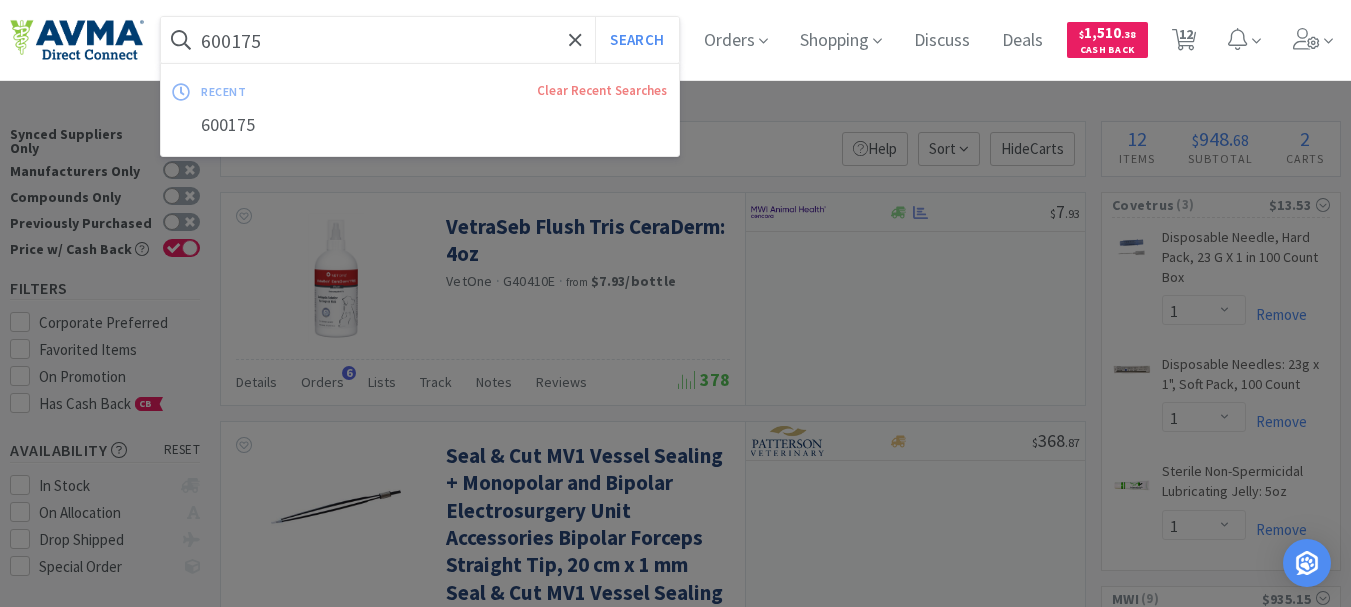 click on "600175" at bounding box center [420, 40] 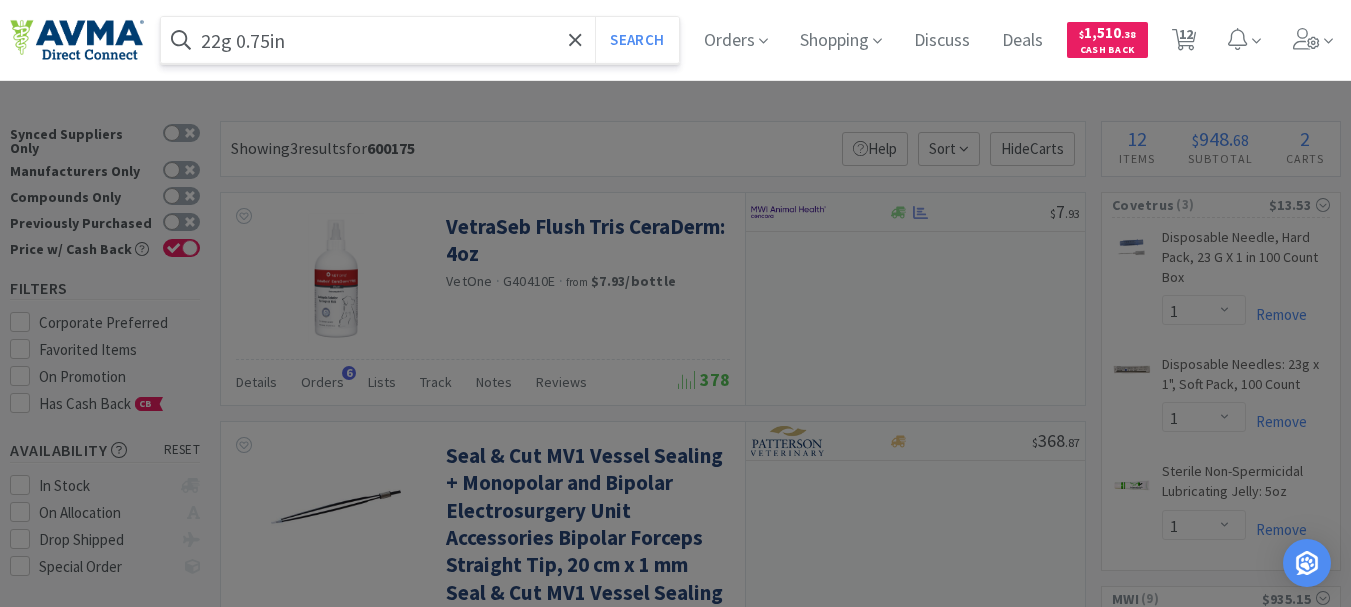 click on "Search" at bounding box center [636, 40] 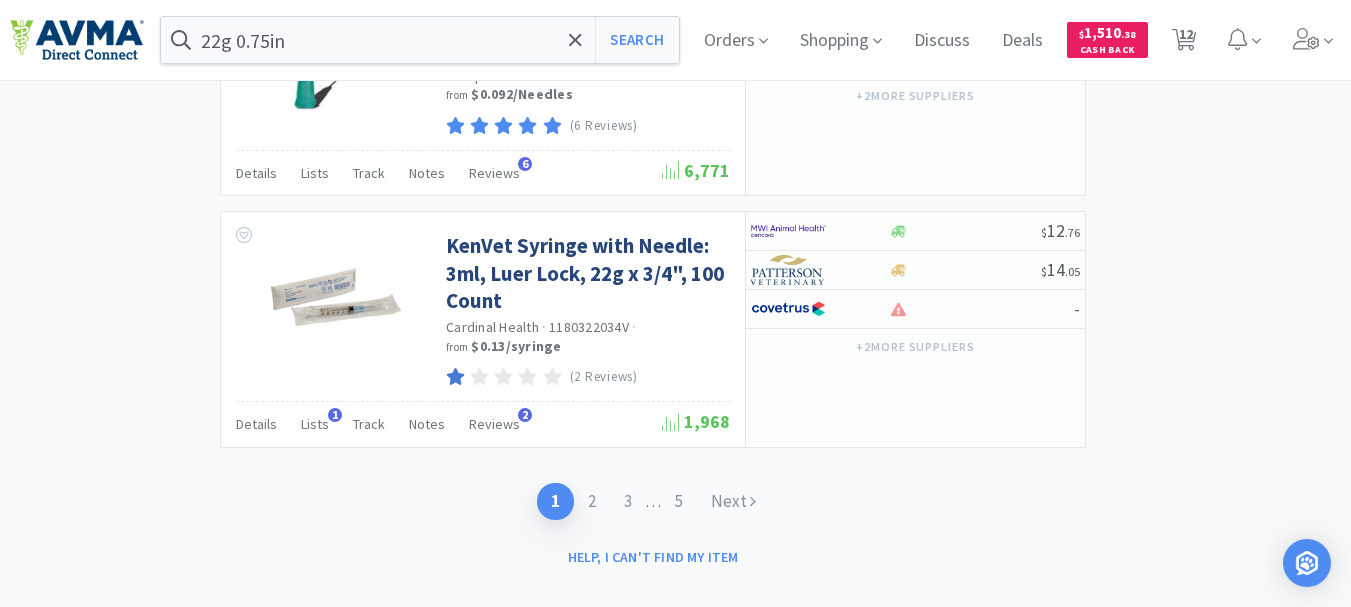 scroll, scrollTop: 3856, scrollLeft: 0, axis: vertical 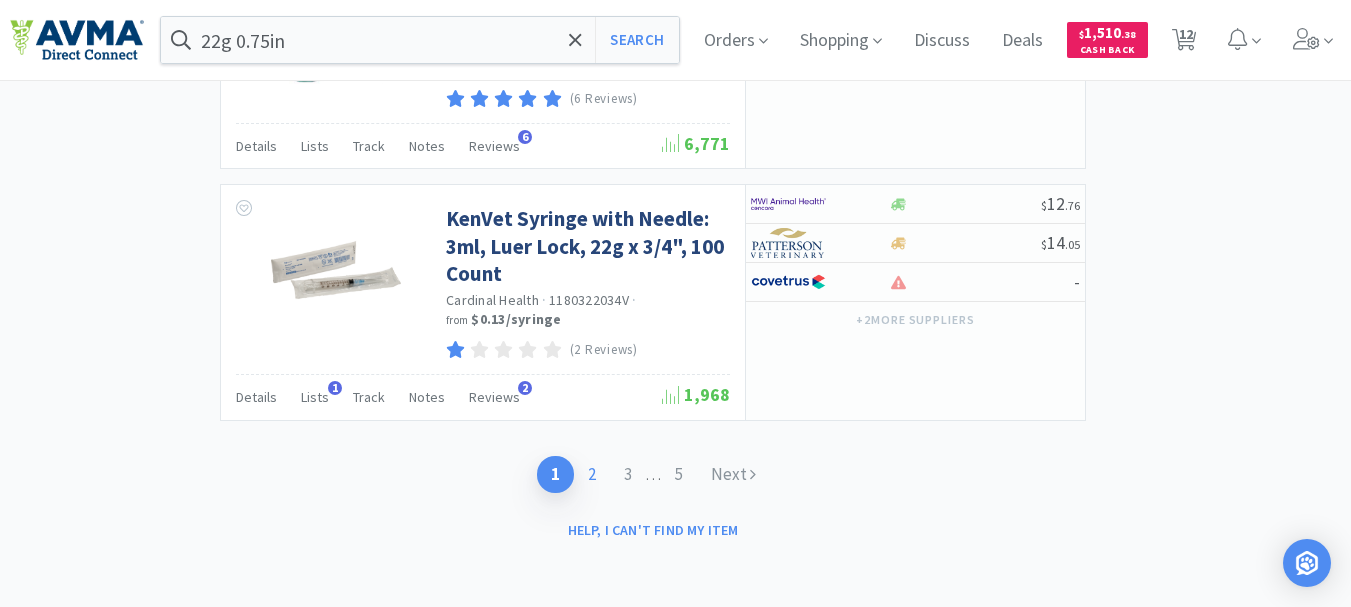 click on "2" at bounding box center (592, 474) 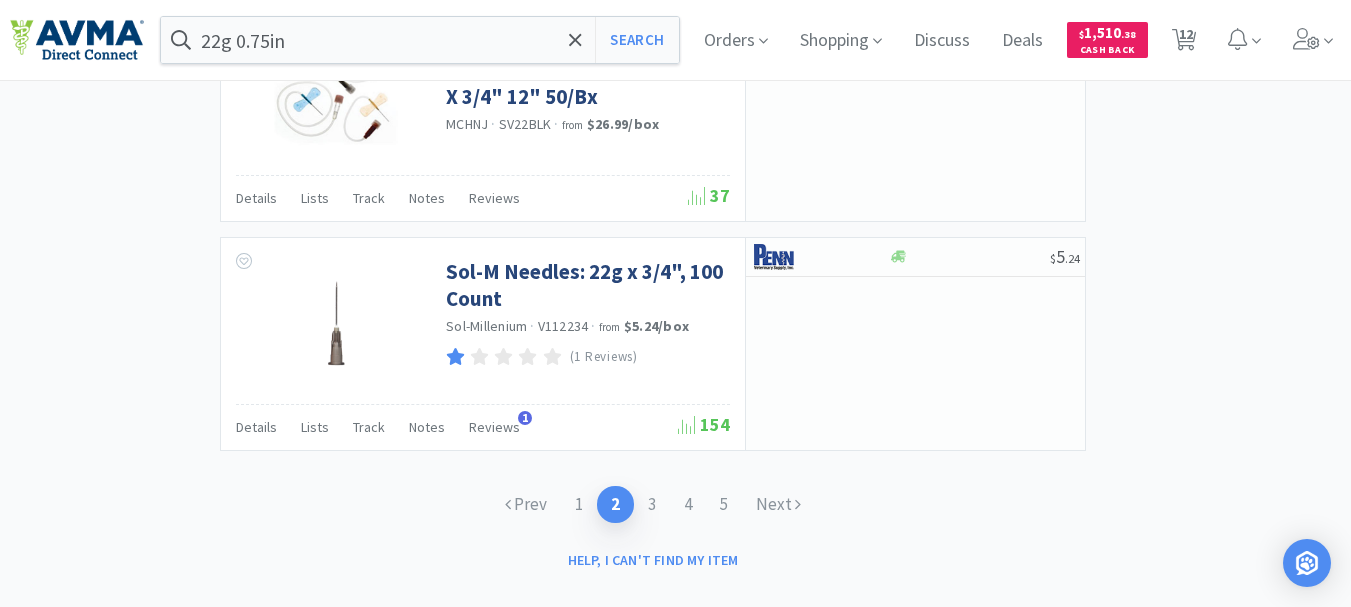 scroll, scrollTop: 3223, scrollLeft: 0, axis: vertical 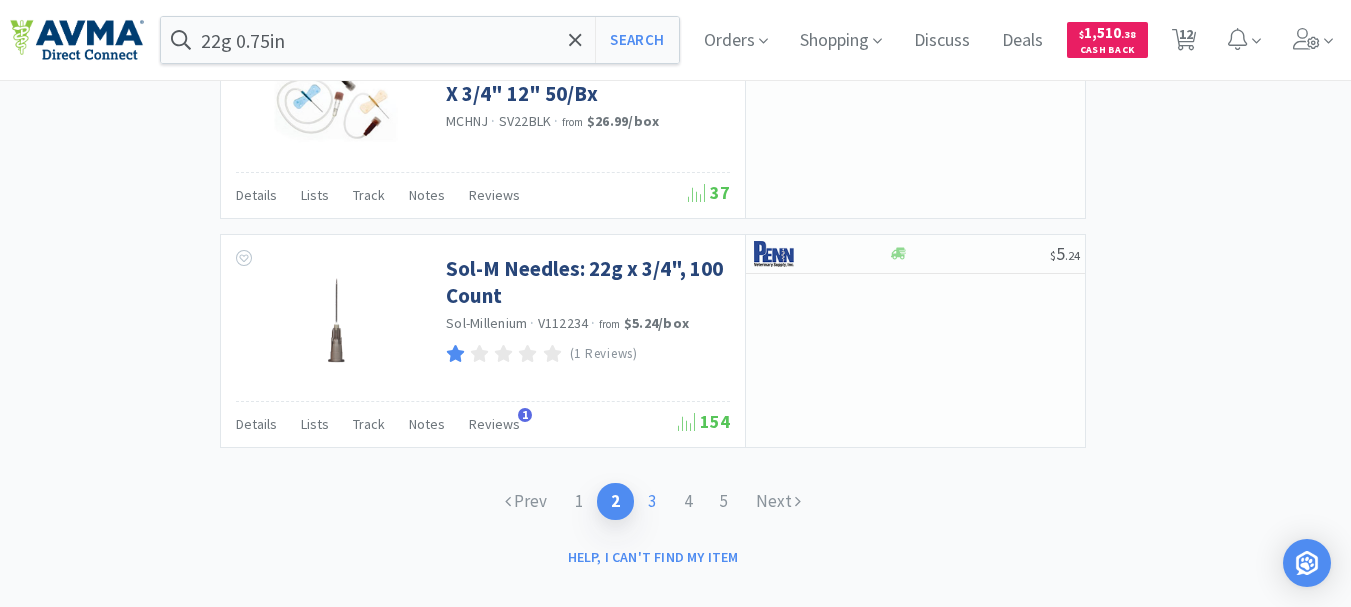 click on "3" at bounding box center (652, 501) 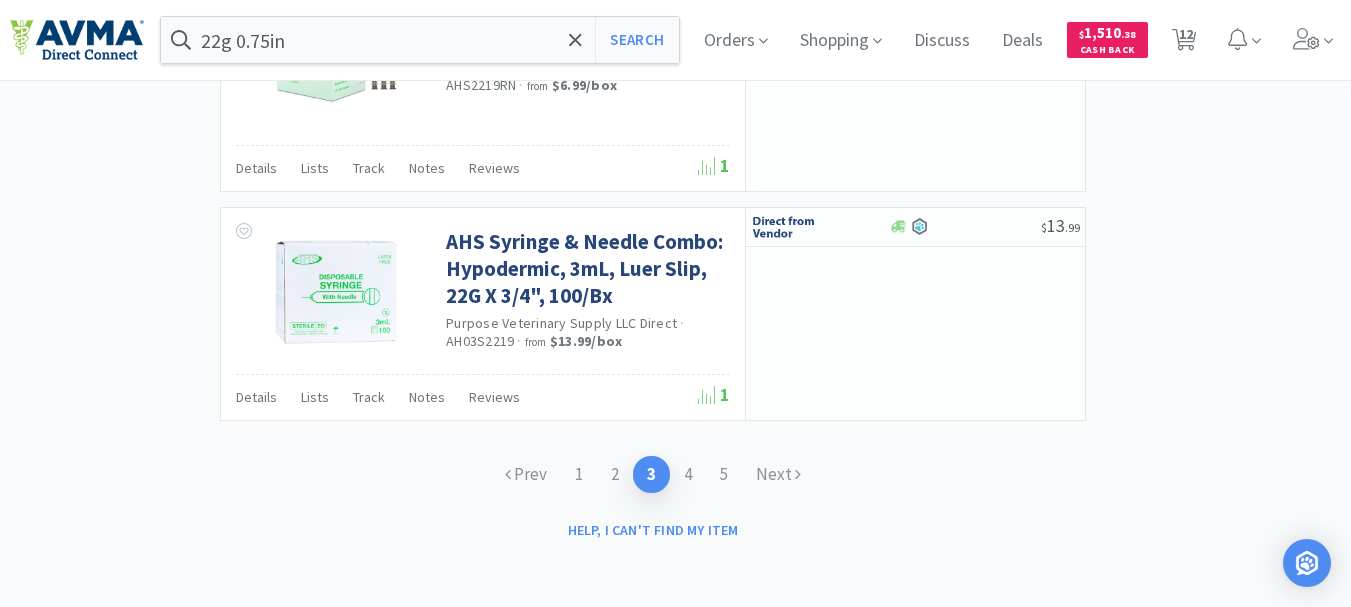scroll, scrollTop: 3210, scrollLeft: 0, axis: vertical 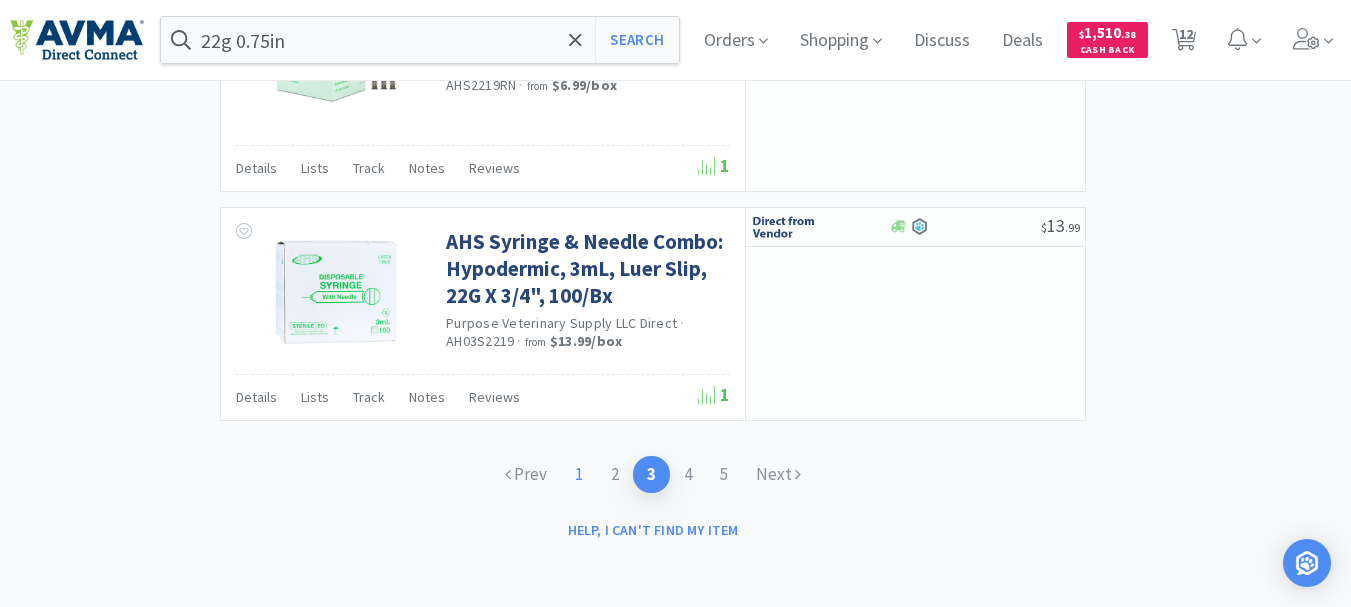 click on "1" at bounding box center (579, 474) 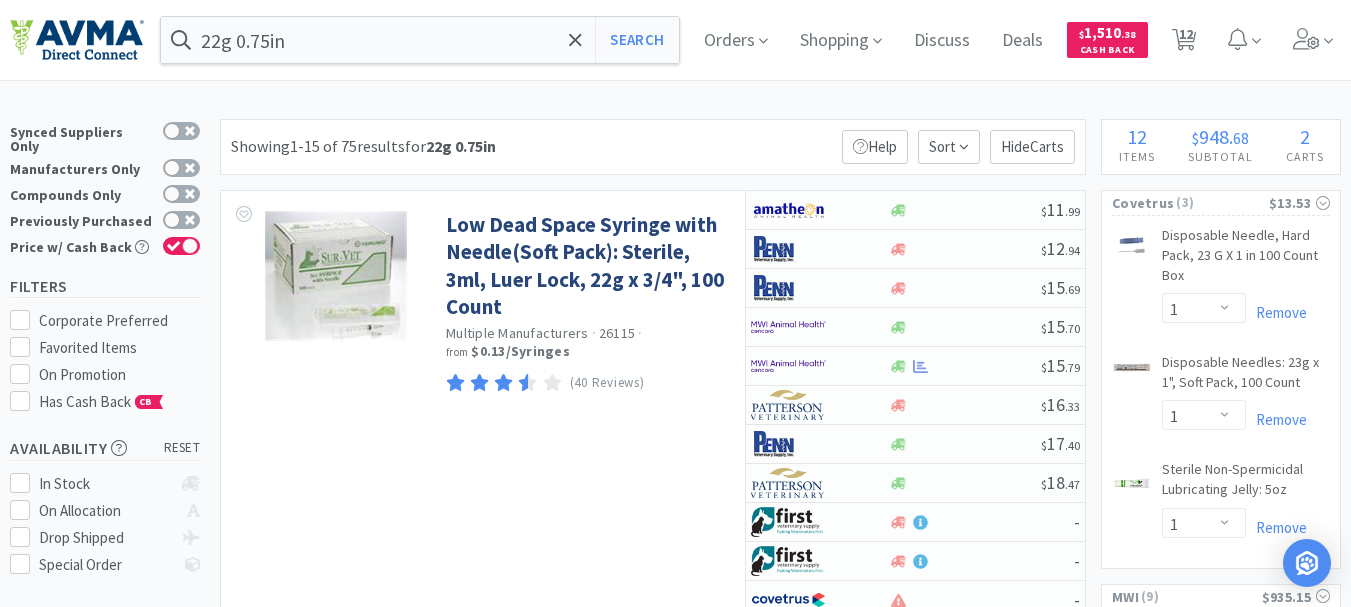 scroll, scrollTop: 0, scrollLeft: 0, axis: both 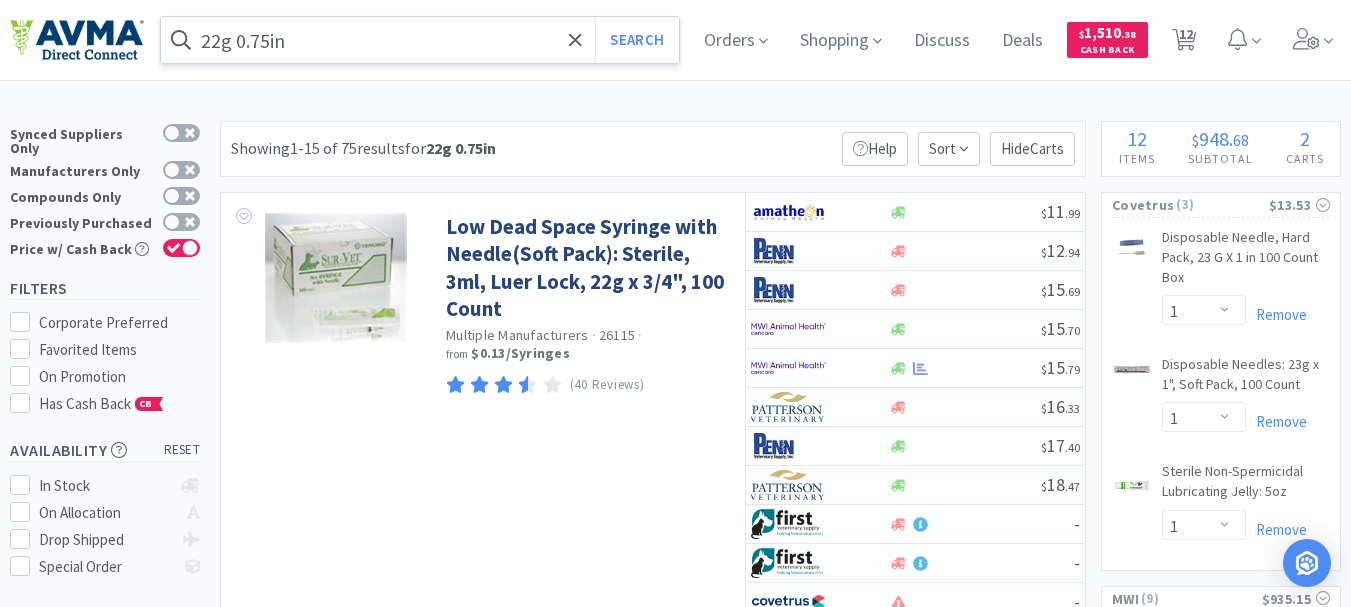 click on "22g 0.75in" at bounding box center (420, 40) 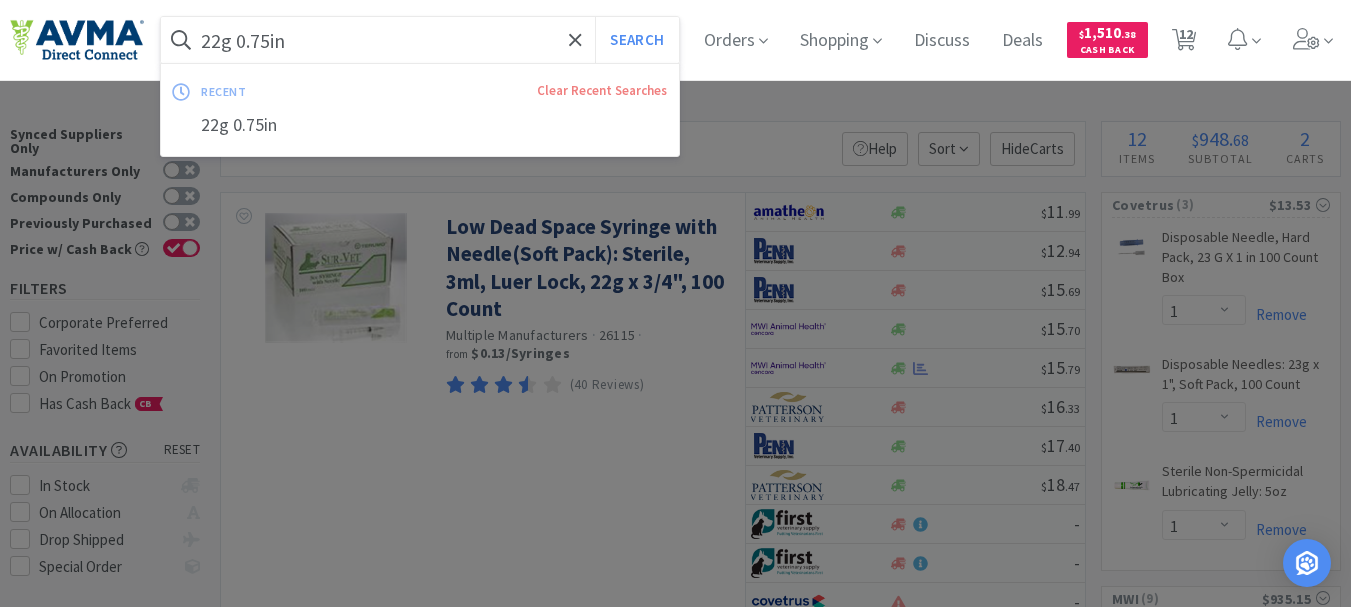 click on "22g 0.75in" at bounding box center [420, 40] 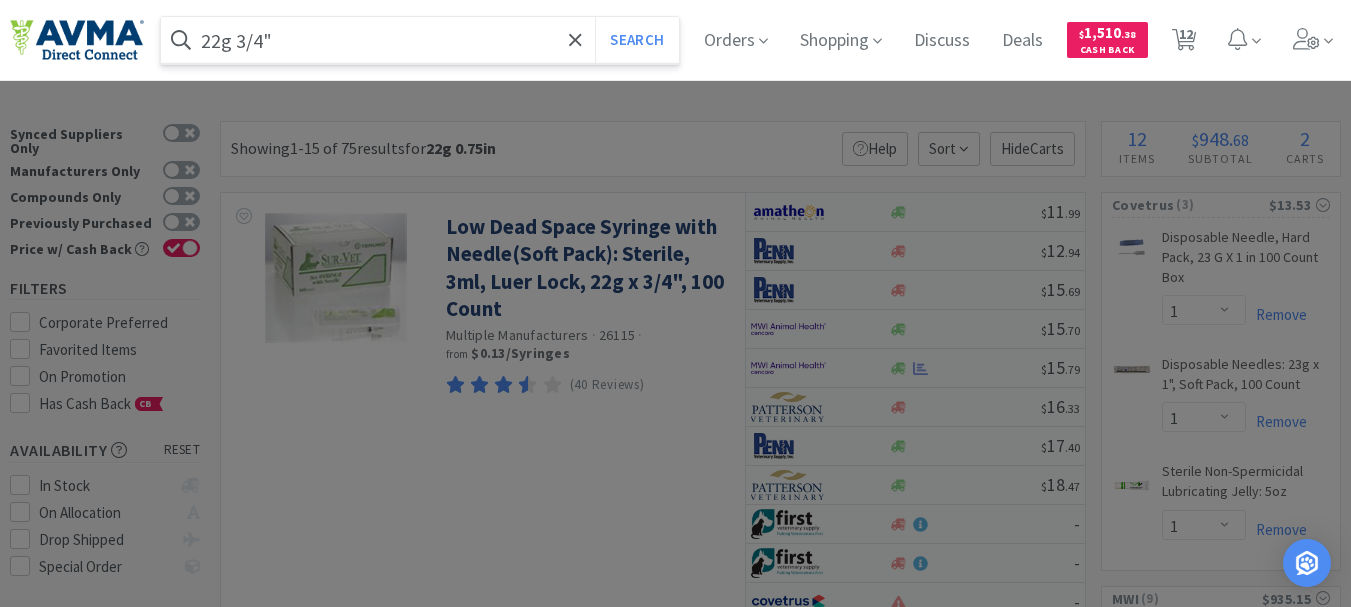 click on "Search" at bounding box center [636, 40] 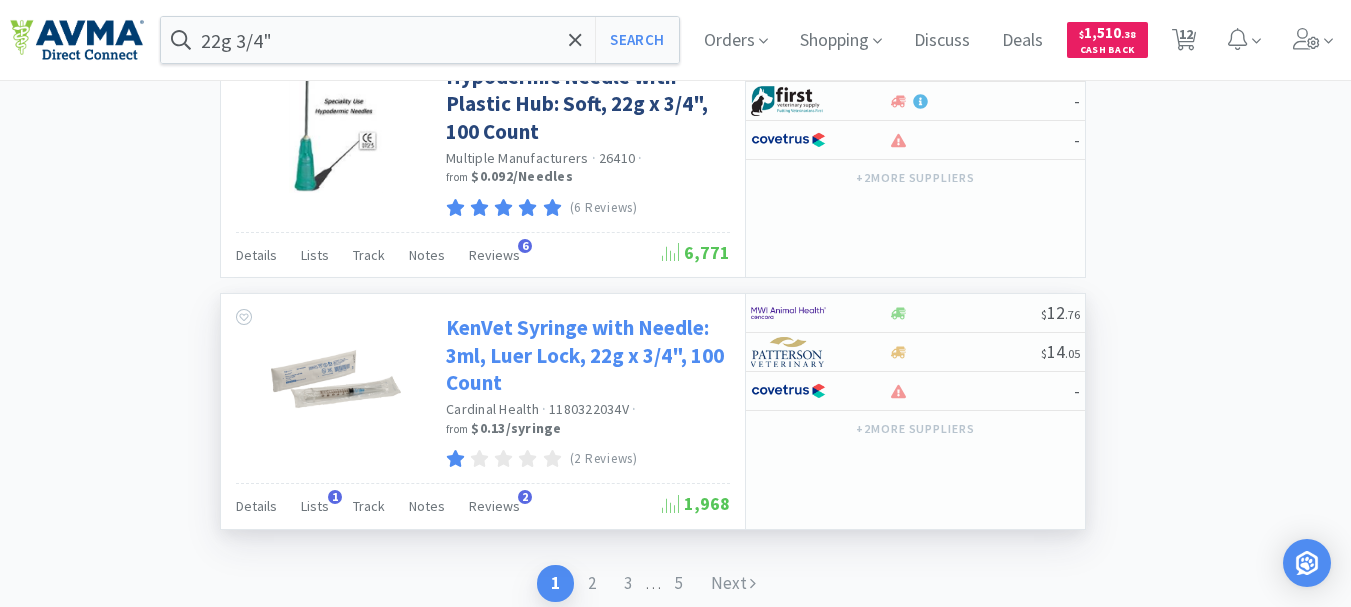 scroll, scrollTop: 3800, scrollLeft: 0, axis: vertical 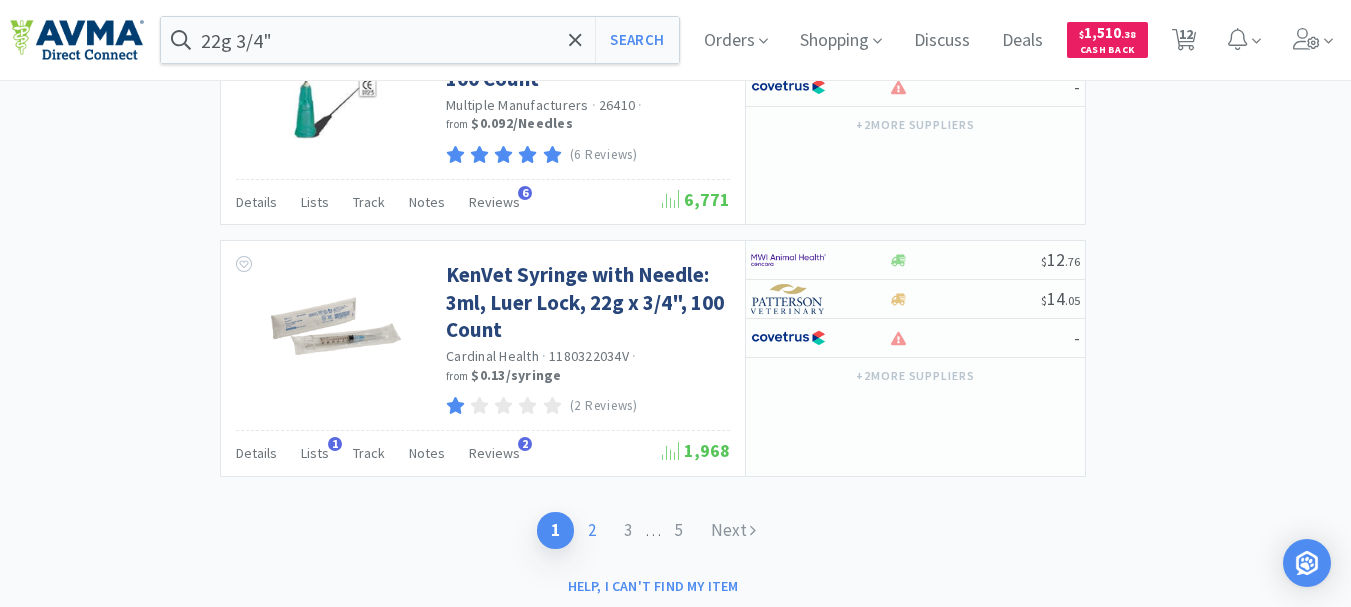 click on "2" at bounding box center [592, 530] 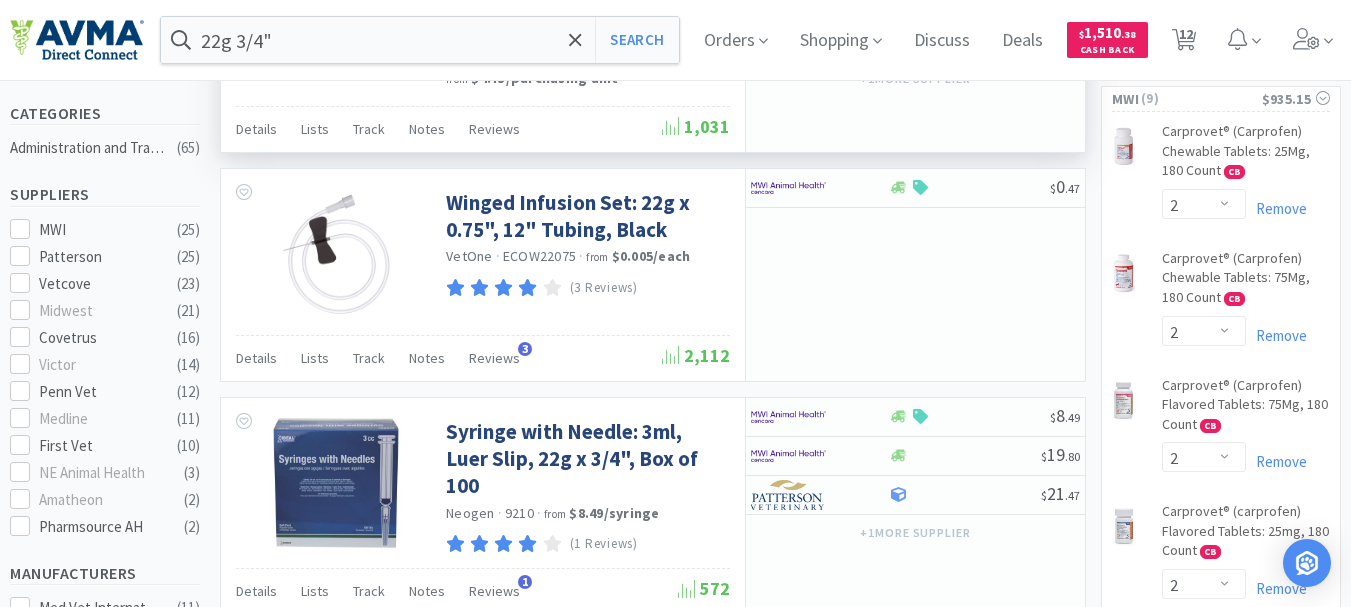 scroll, scrollTop: 0, scrollLeft: 0, axis: both 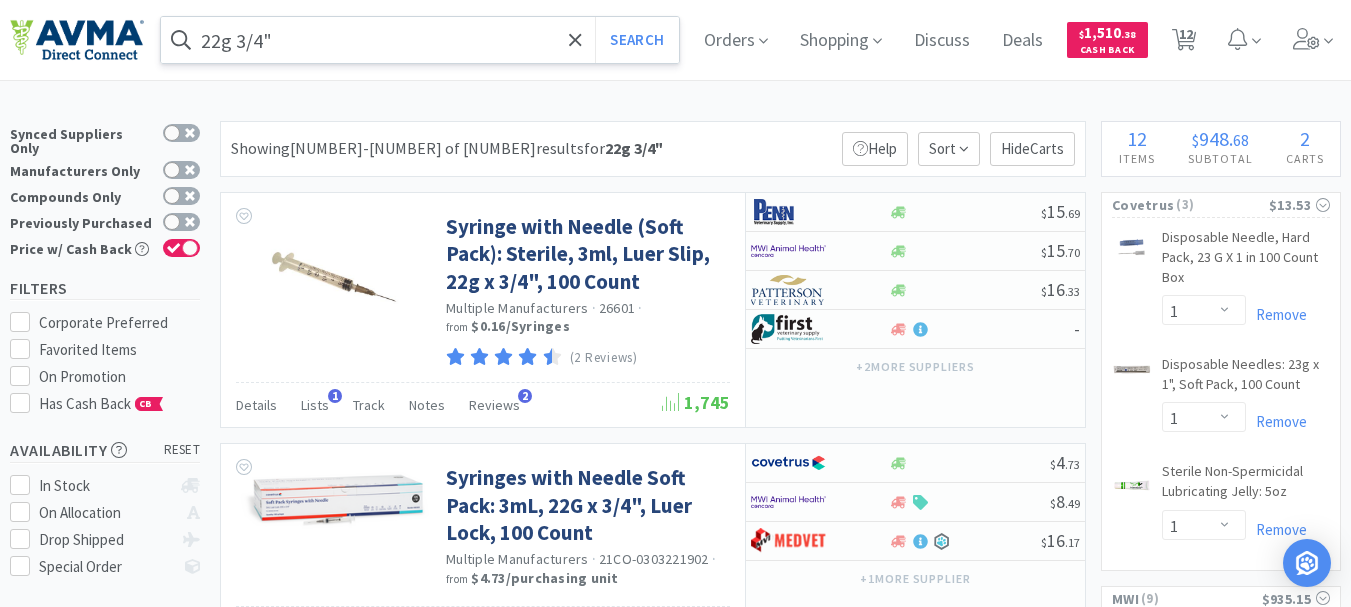 click on "22g 3/4"" at bounding box center (420, 40) 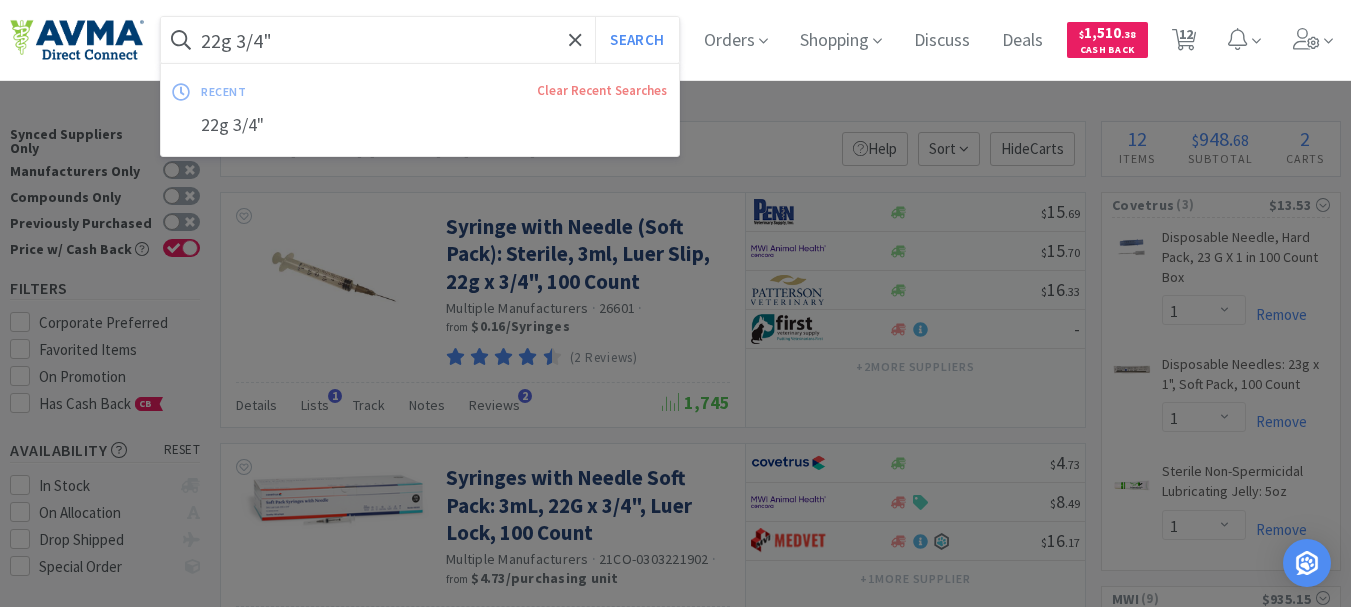 paste on "019280" 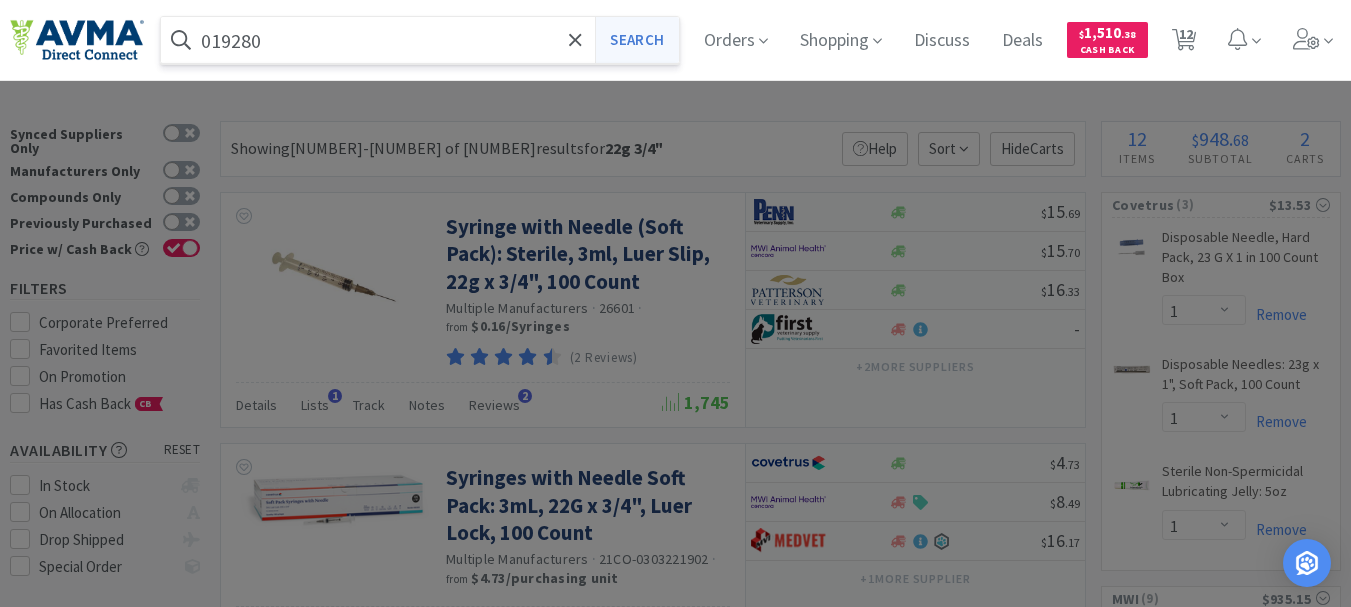 click on "Search" at bounding box center (636, 40) 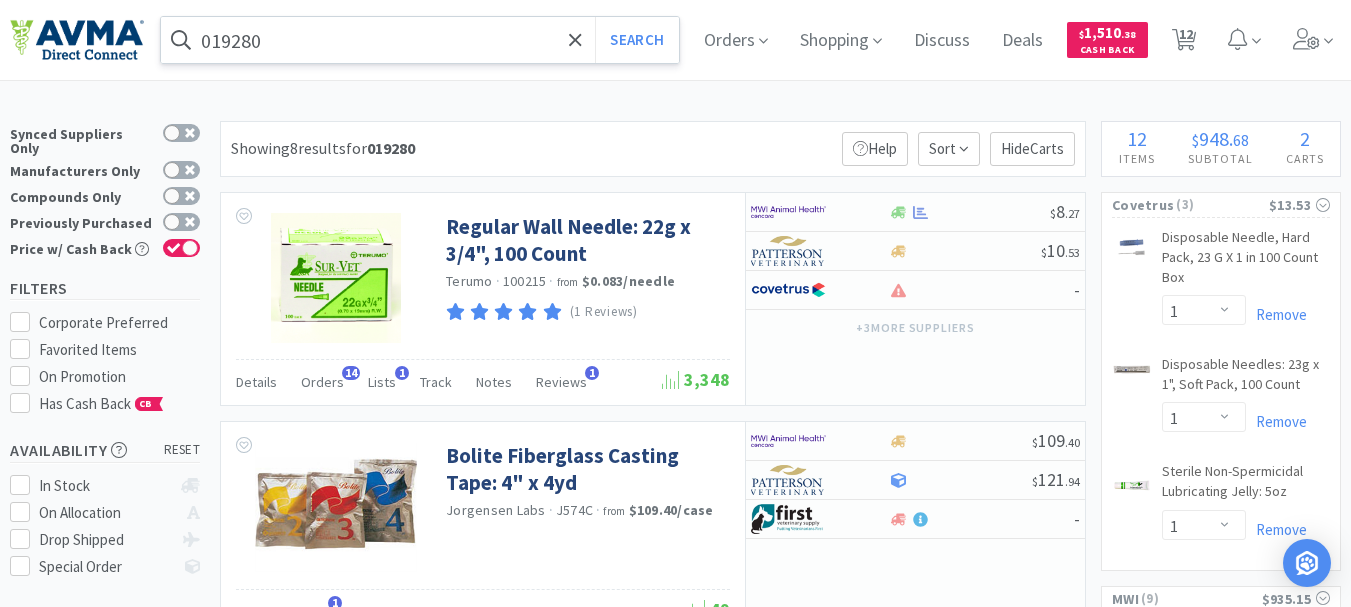 click on "019280" at bounding box center (420, 40) 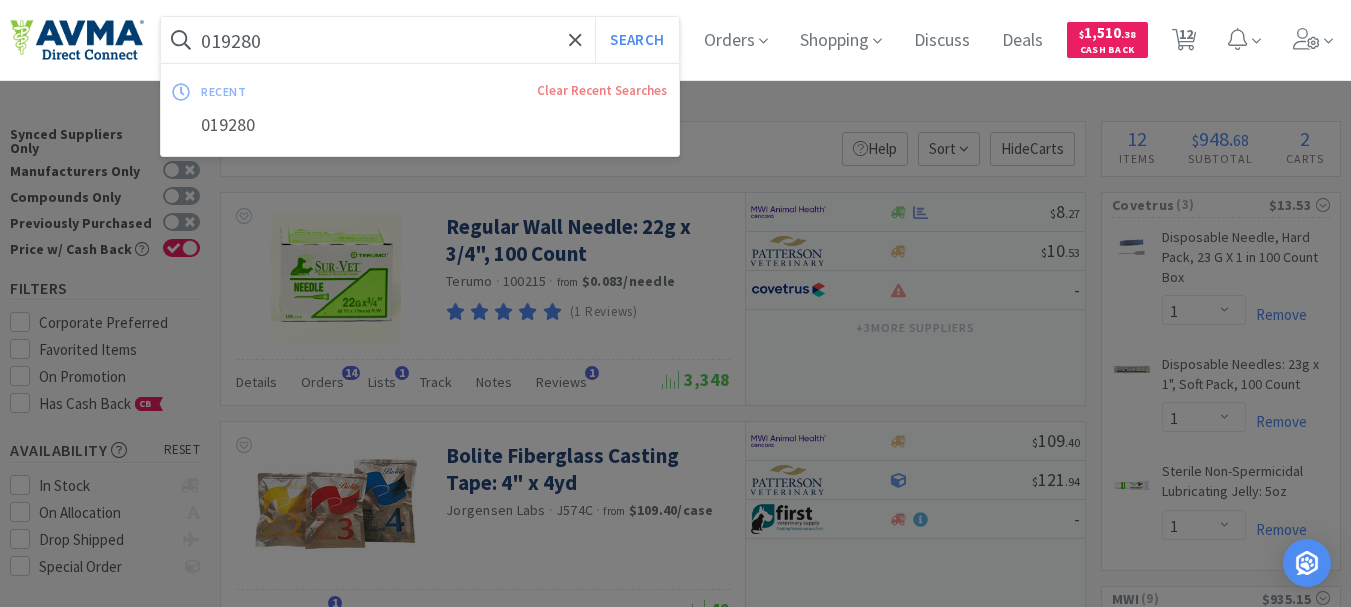 paste on "7893609" 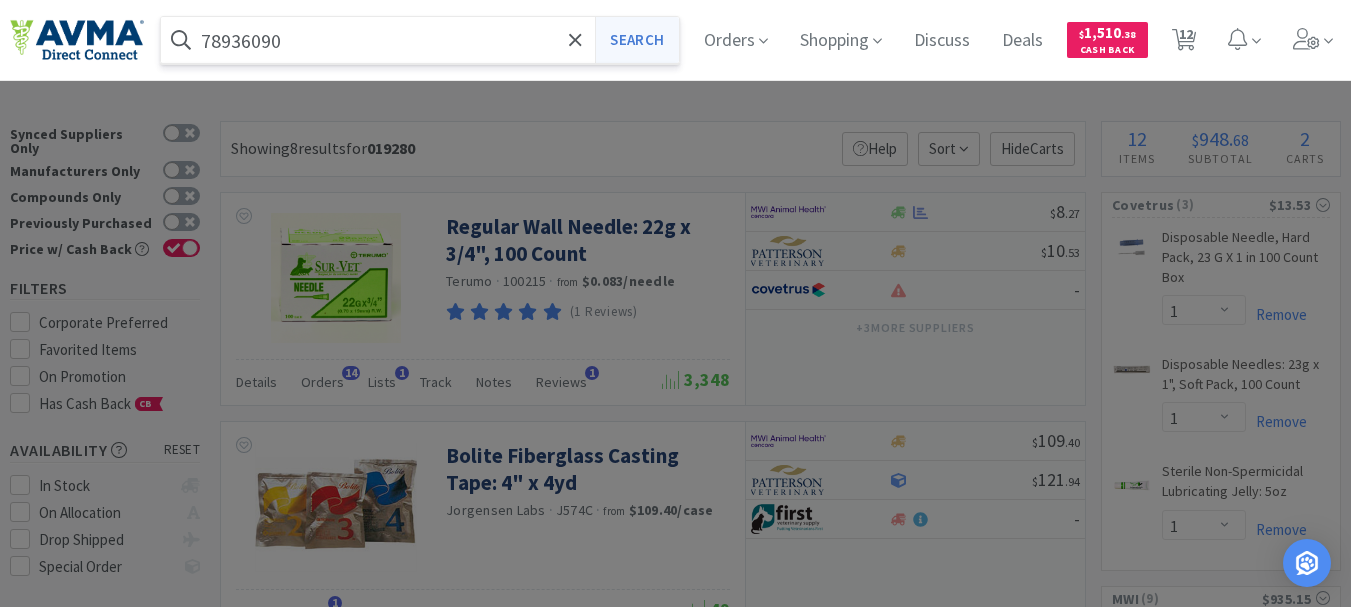 click on "Search" at bounding box center (636, 40) 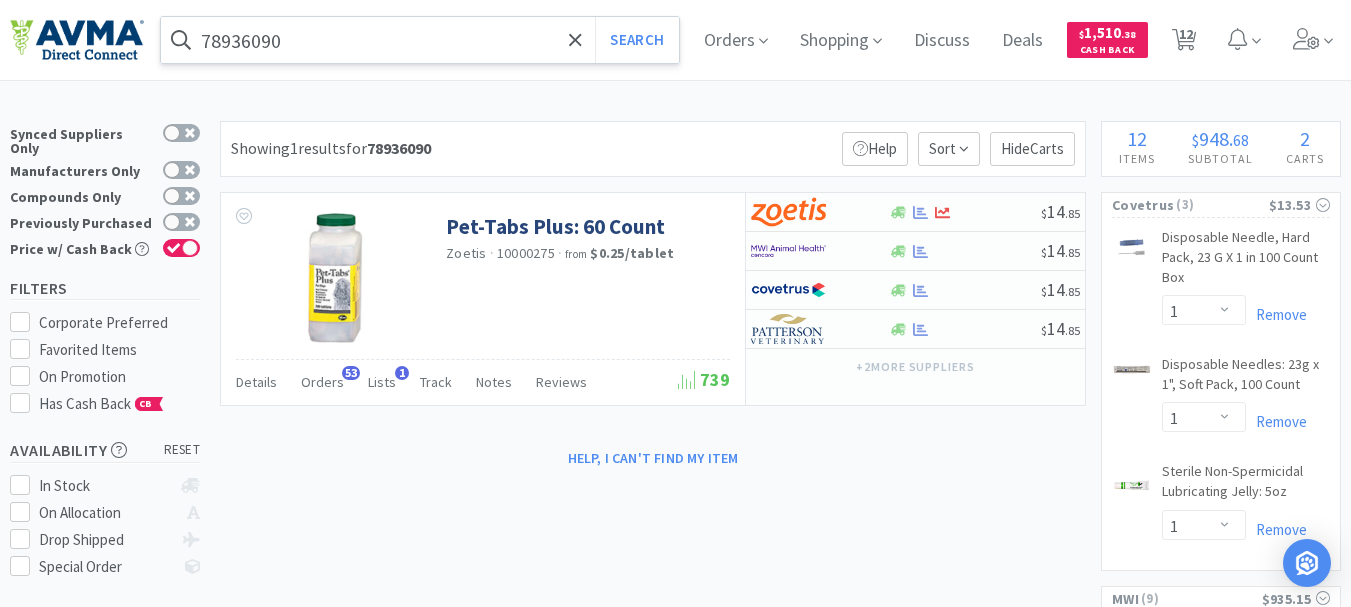 click on "78936090" at bounding box center [420, 40] 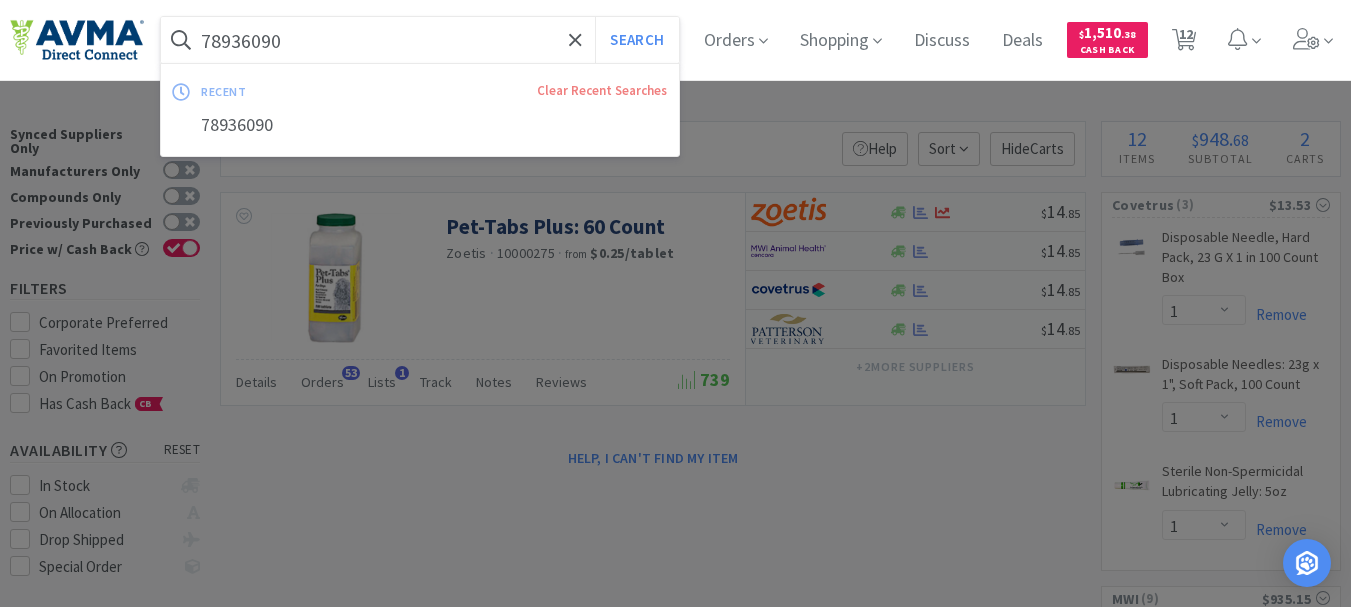 paste on "078940846" 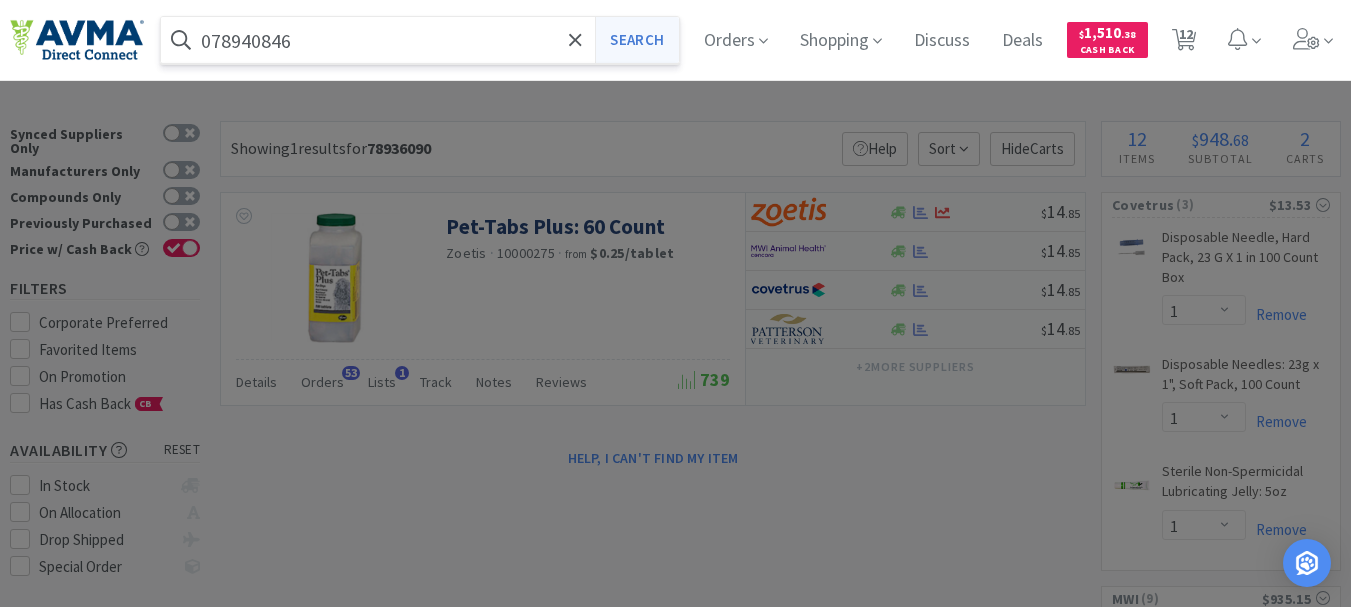 click on "Search" at bounding box center (636, 40) 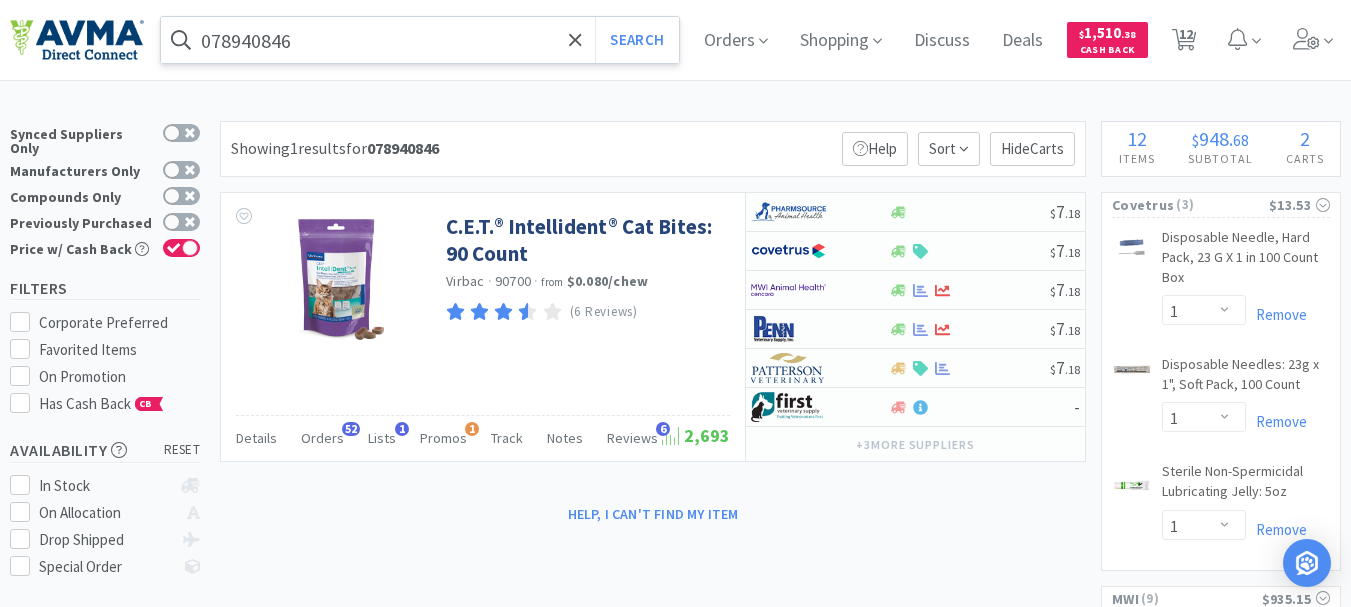click on "078940846" at bounding box center (420, 40) 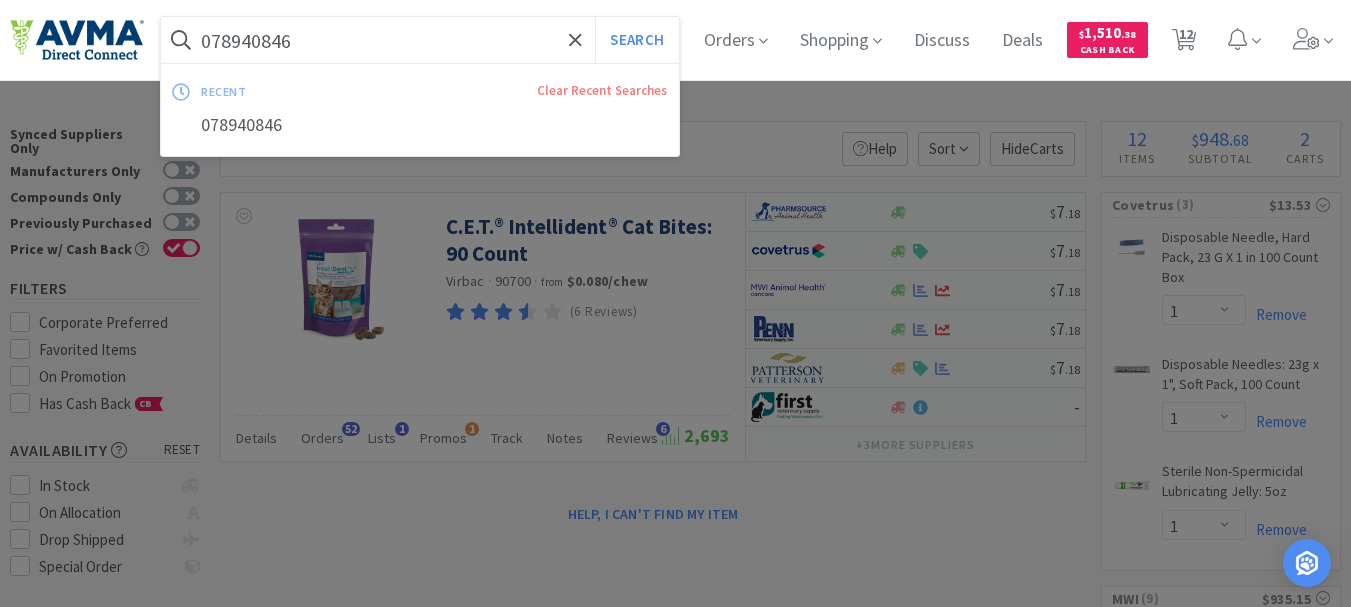 paste on "VAM2595" 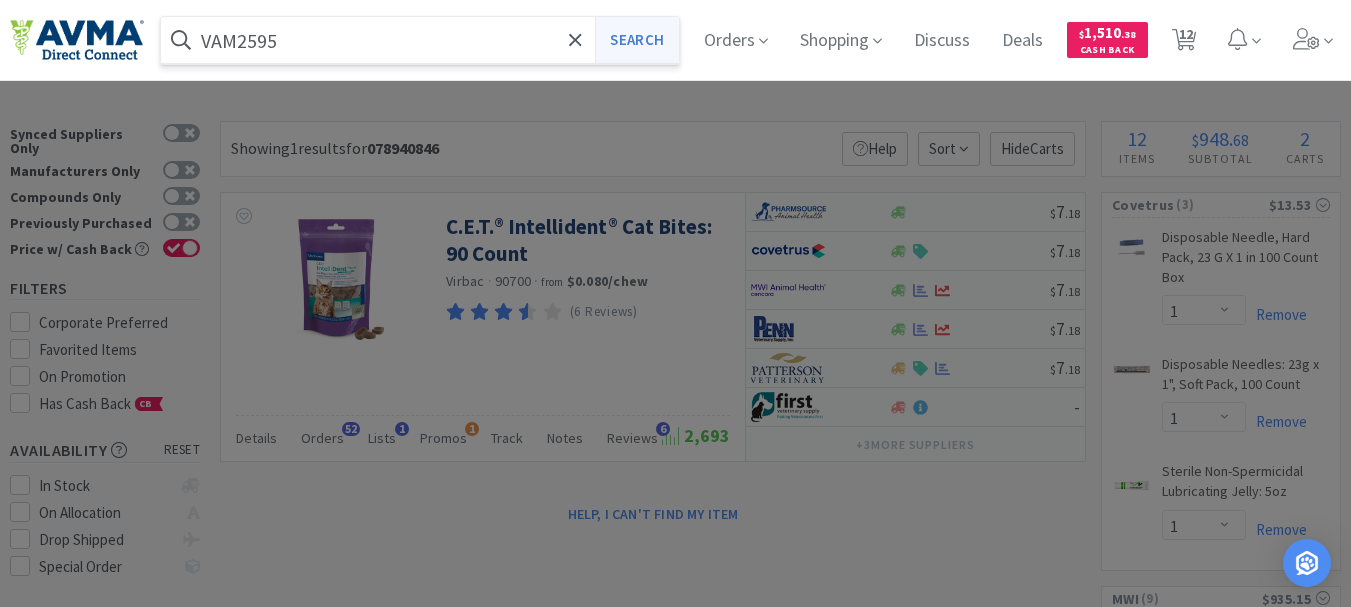 click on "Search" at bounding box center (636, 40) 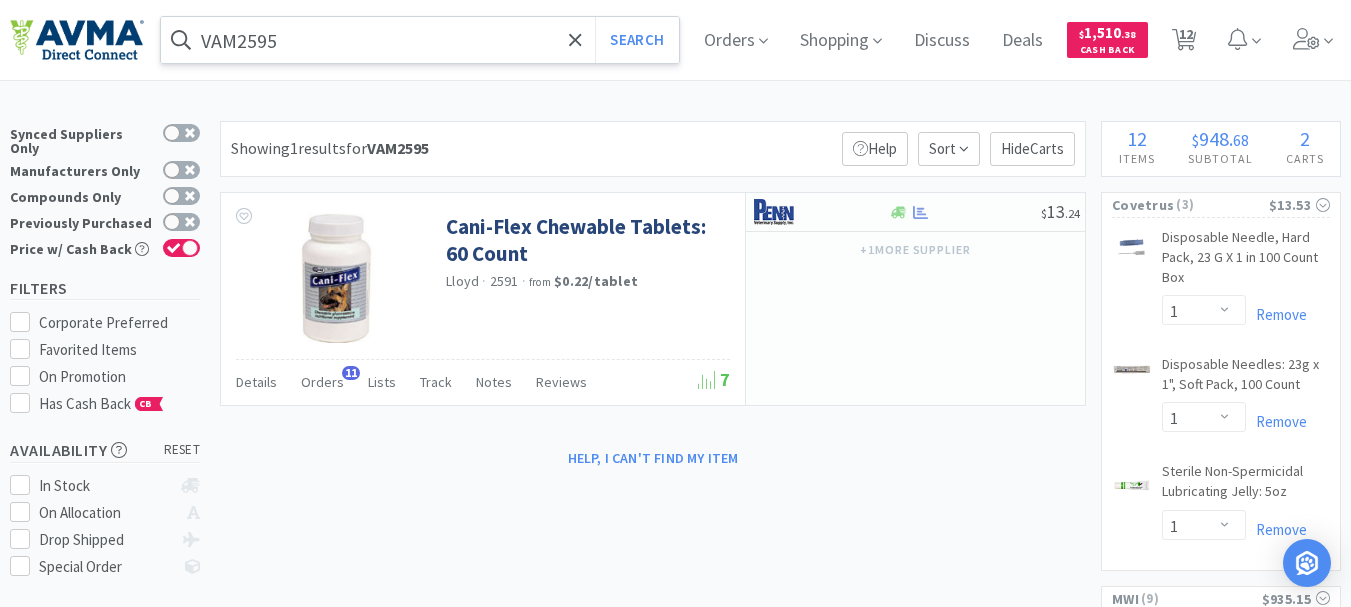 click on "VAM2595" at bounding box center [420, 40] 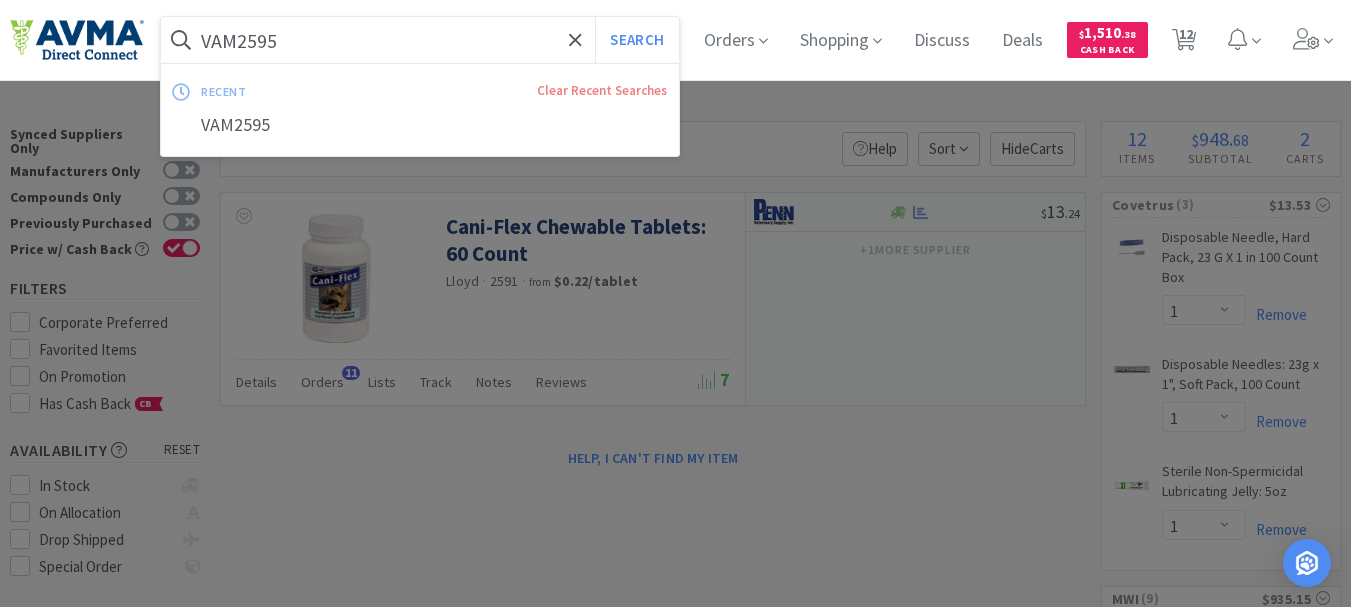 paste on "023887" 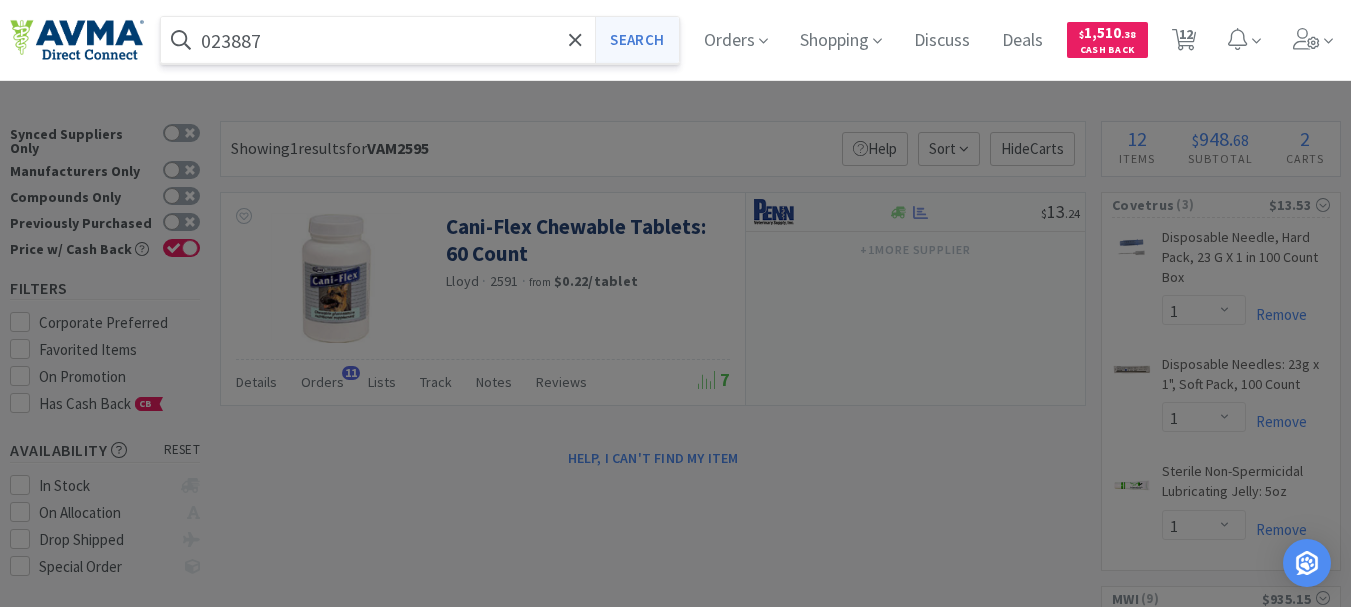type on "023887" 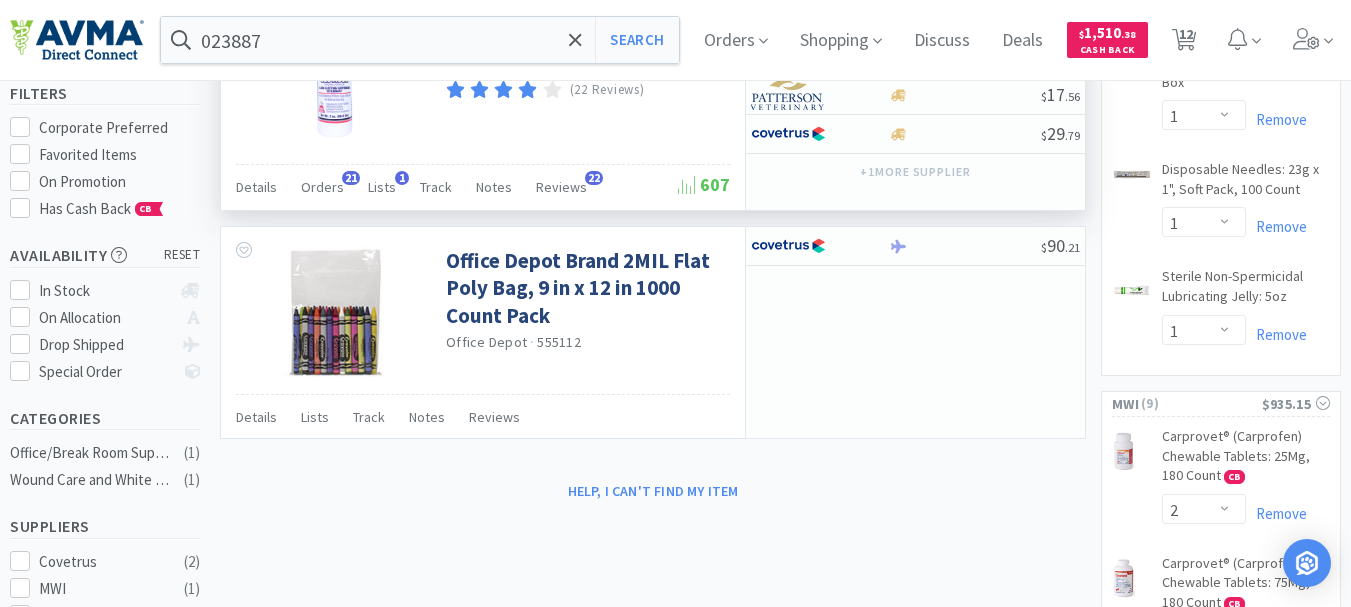 scroll, scrollTop: 200, scrollLeft: 0, axis: vertical 